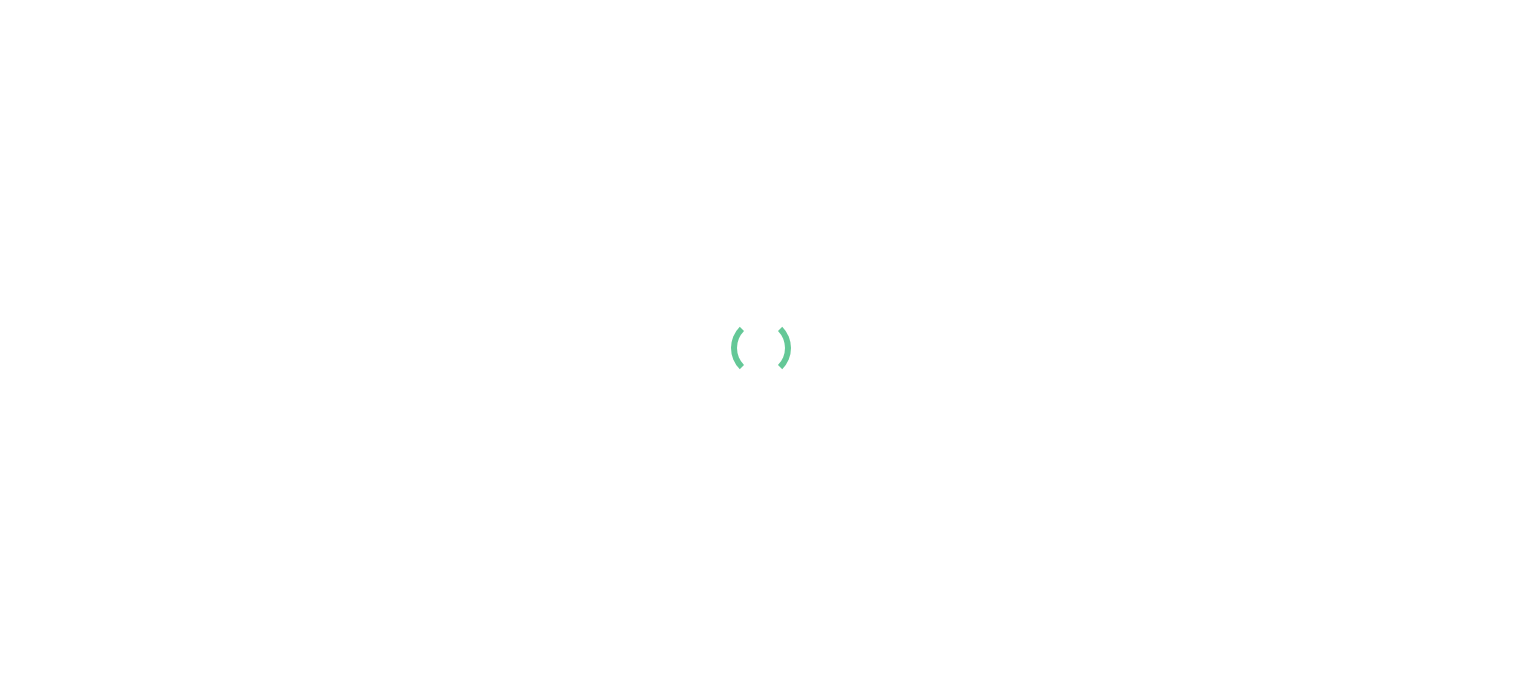 scroll, scrollTop: 0, scrollLeft: 0, axis: both 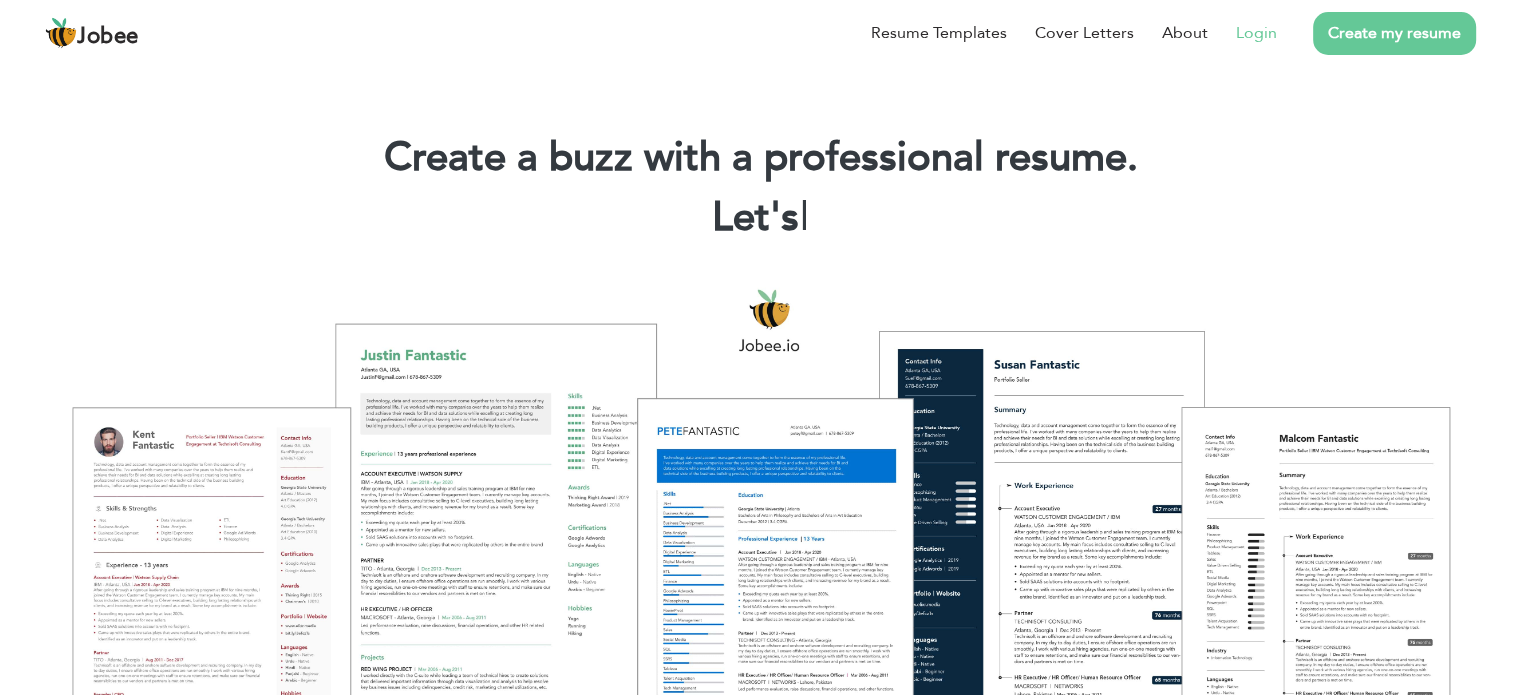 click on "Login" at bounding box center [1256, 33] 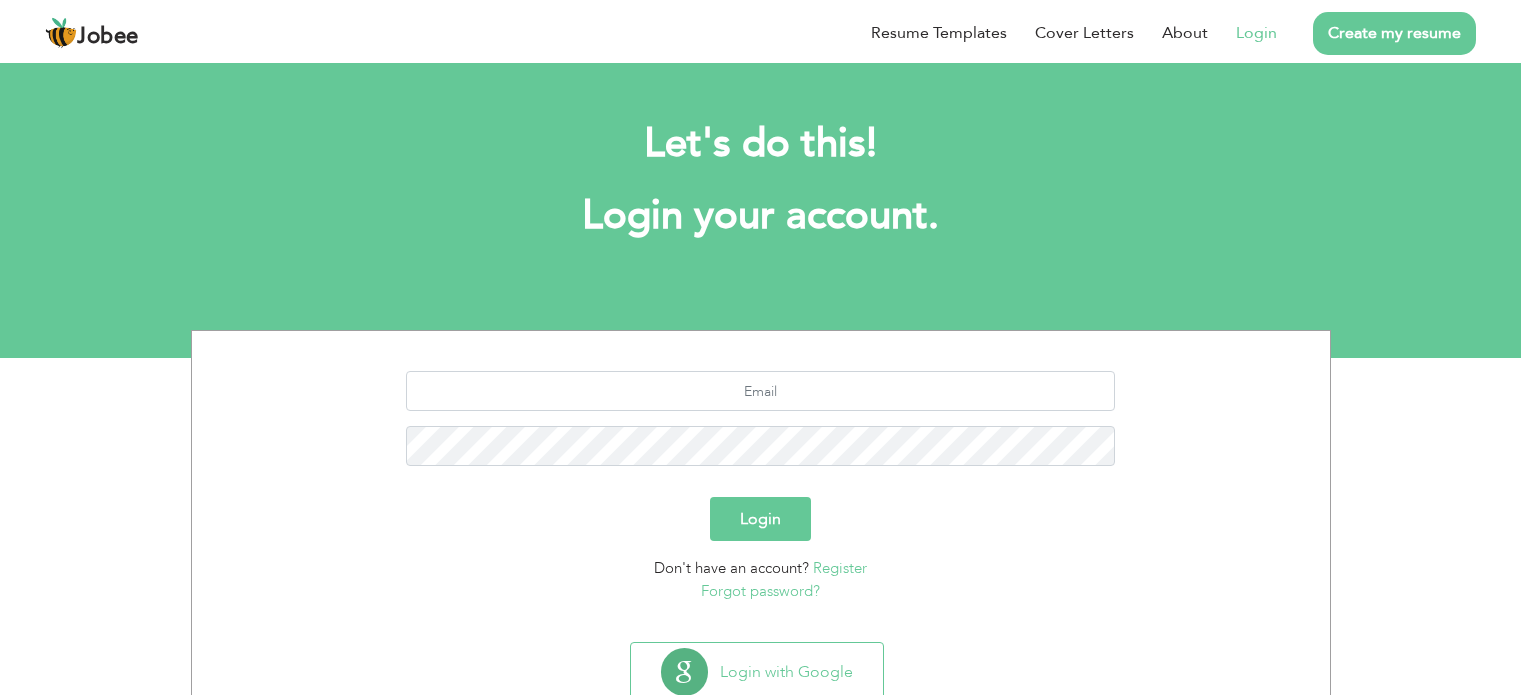 scroll, scrollTop: 0, scrollLeft: 0, axis: both 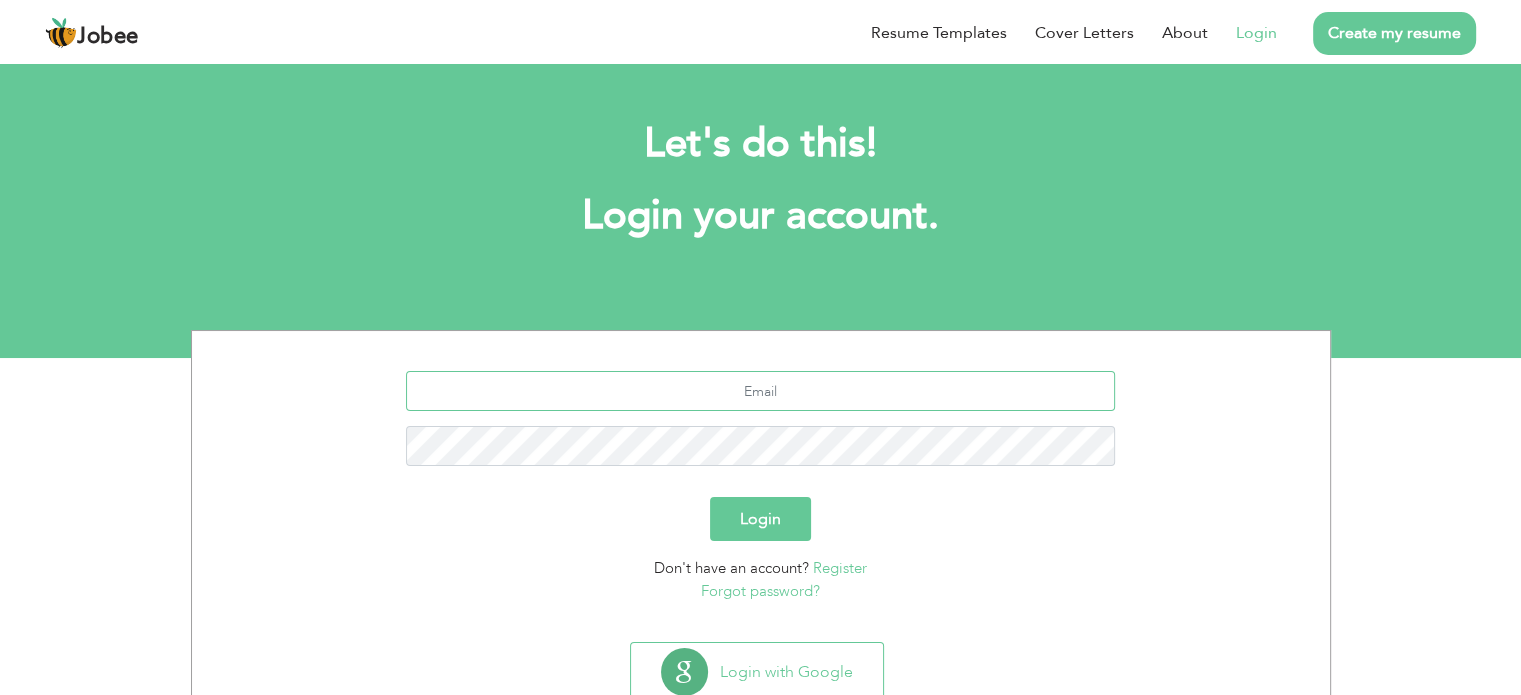 click at bounding box center [760, 391] 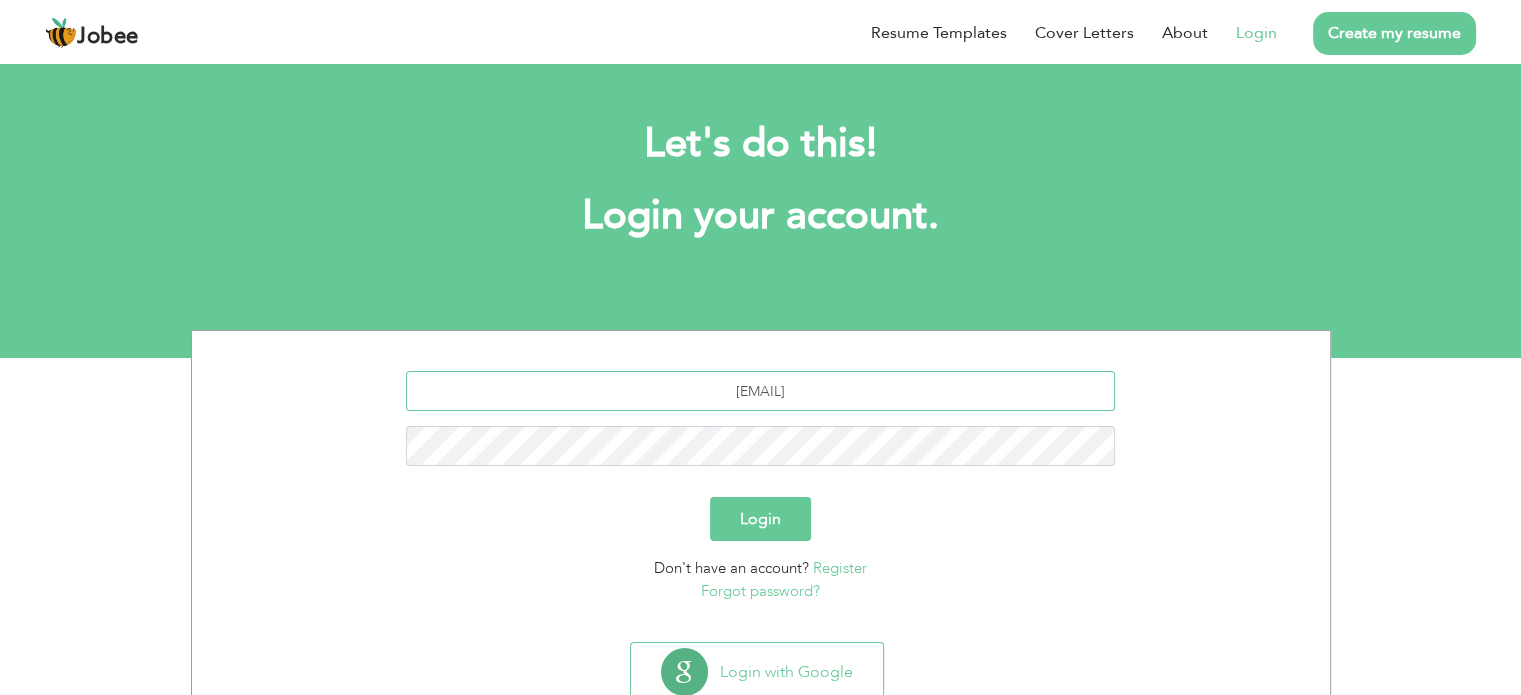 type on "[EMAIL]" 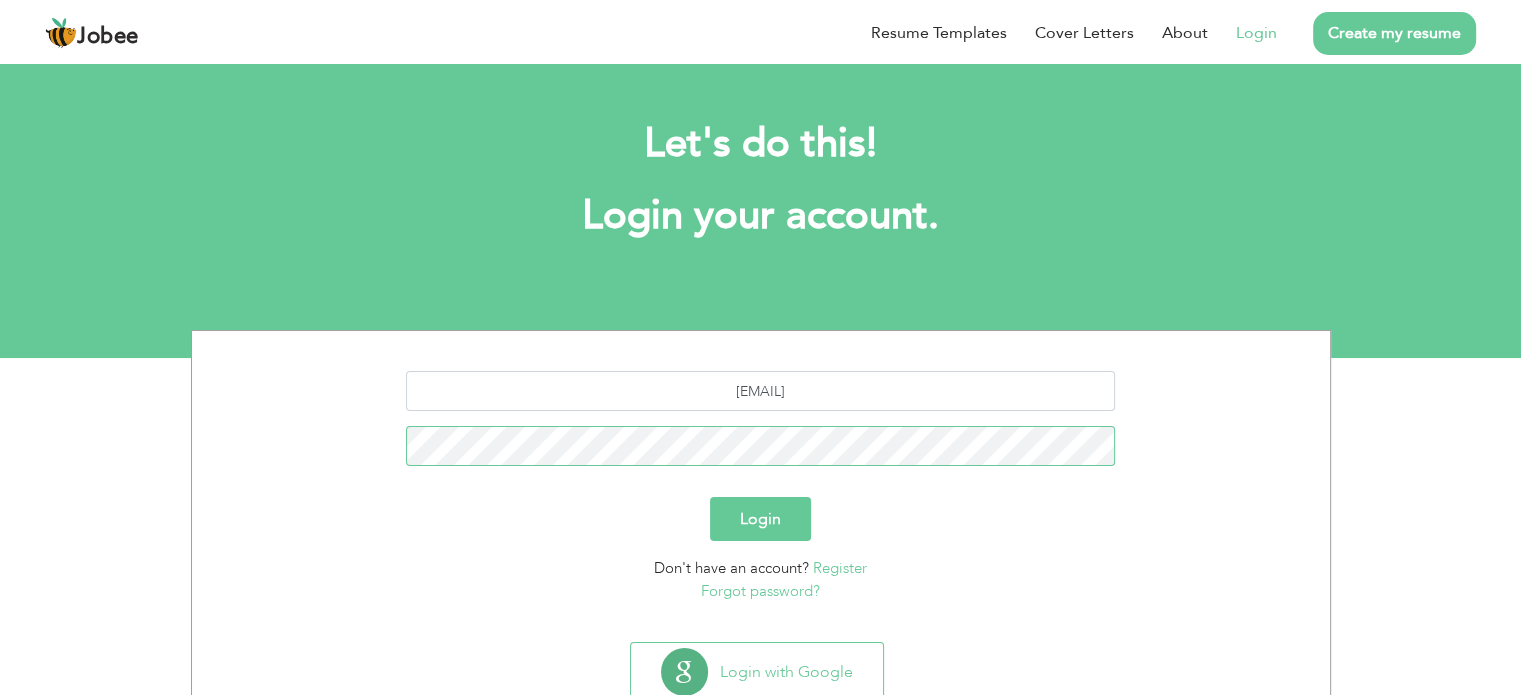 click on "Login" at bounding box center (760, 519) 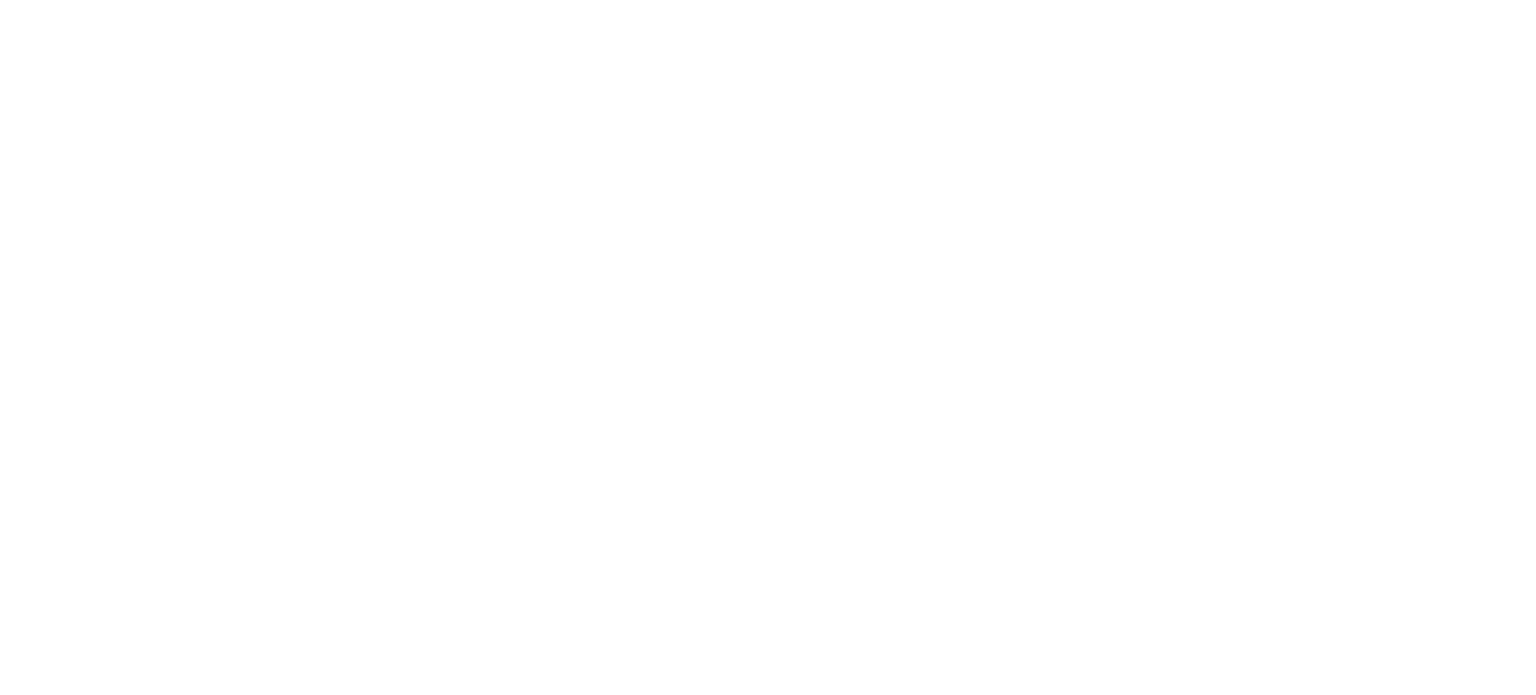scroll, scrollTop: 0, scrollLeft: 0, axis: both 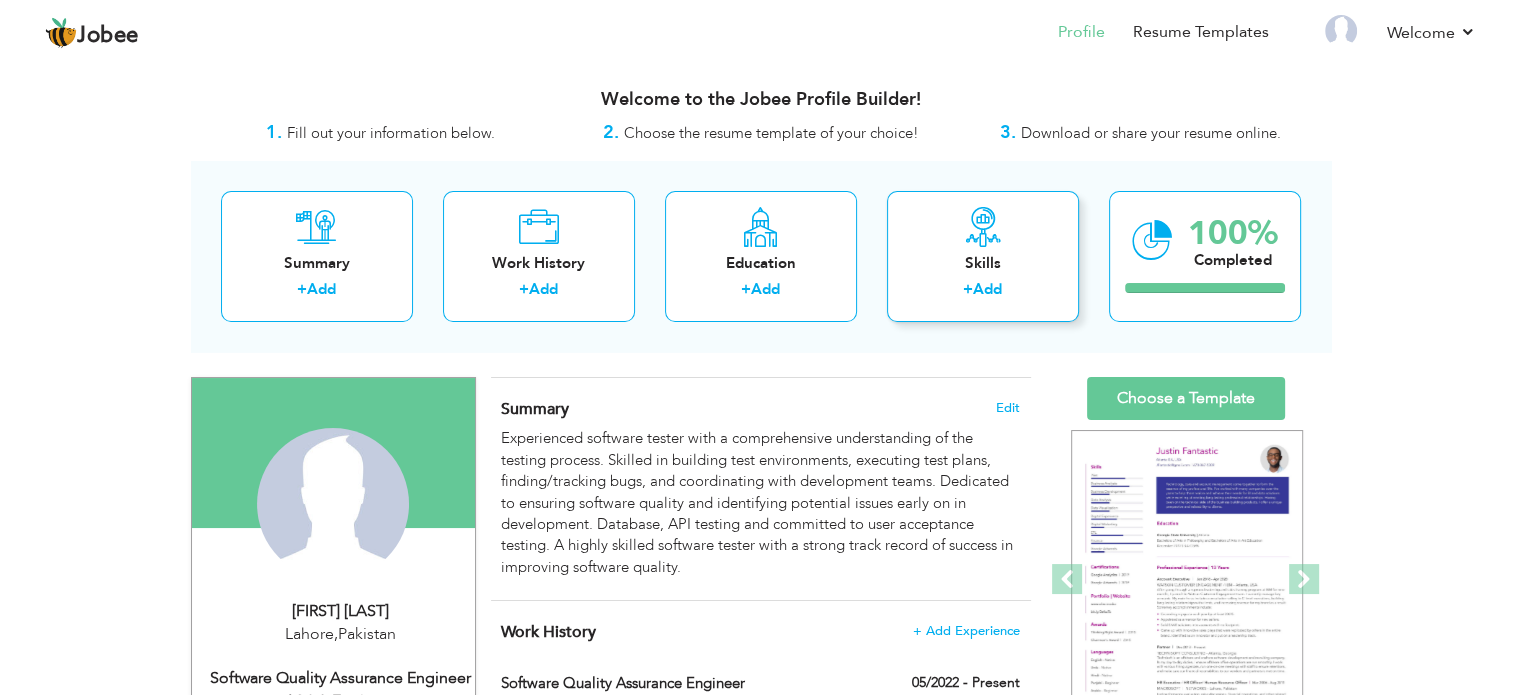 click on "Add" at bounding box center (987, 289) 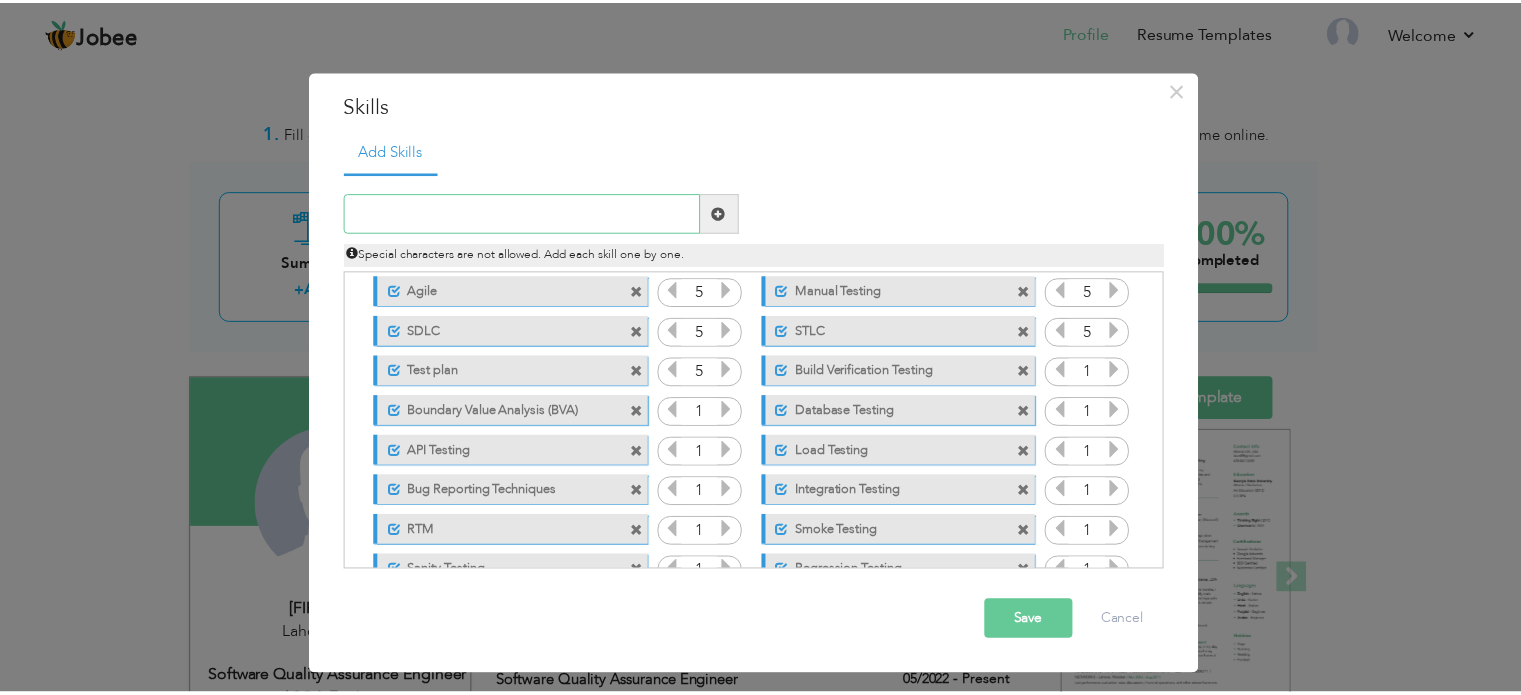 scroll, scrollTop: 0, scrollLeft: 0, axis: both 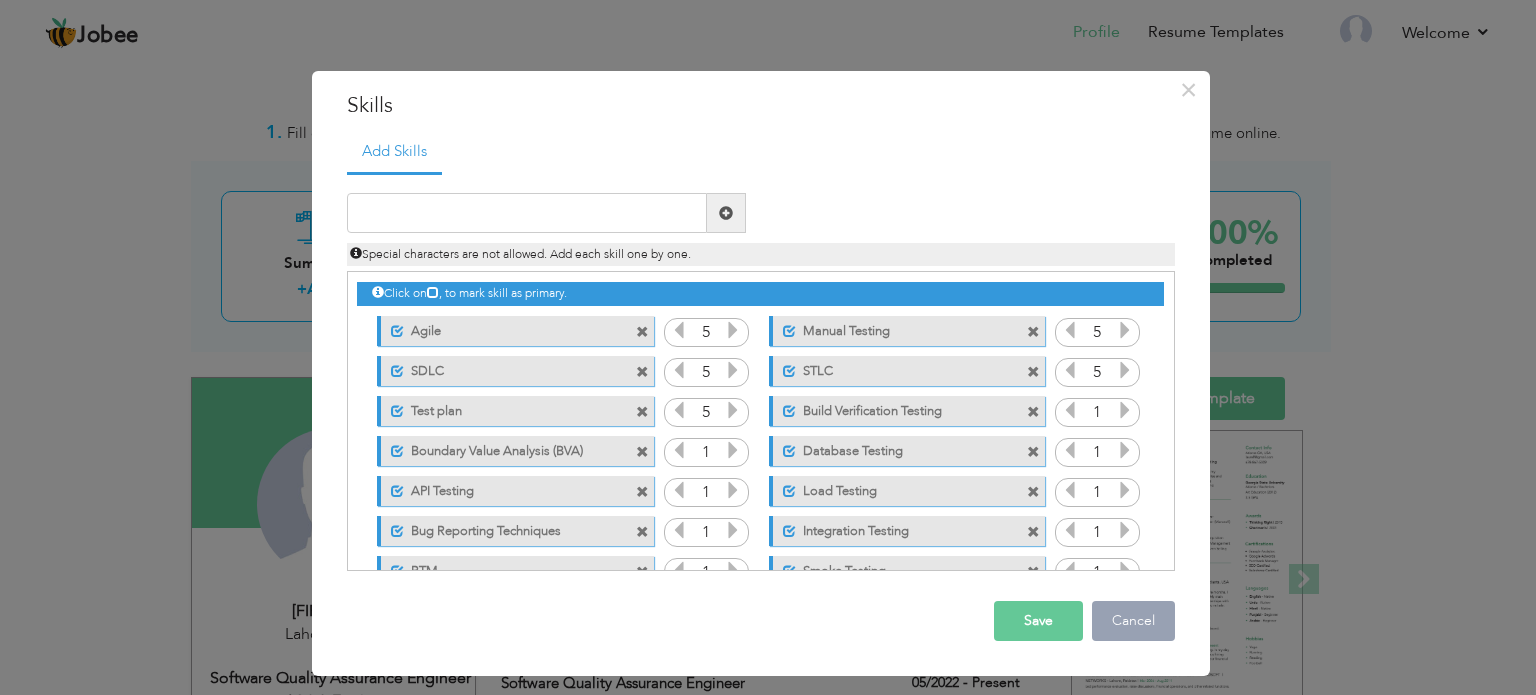 click on "Cancel" at bounding box center (1133, 621) 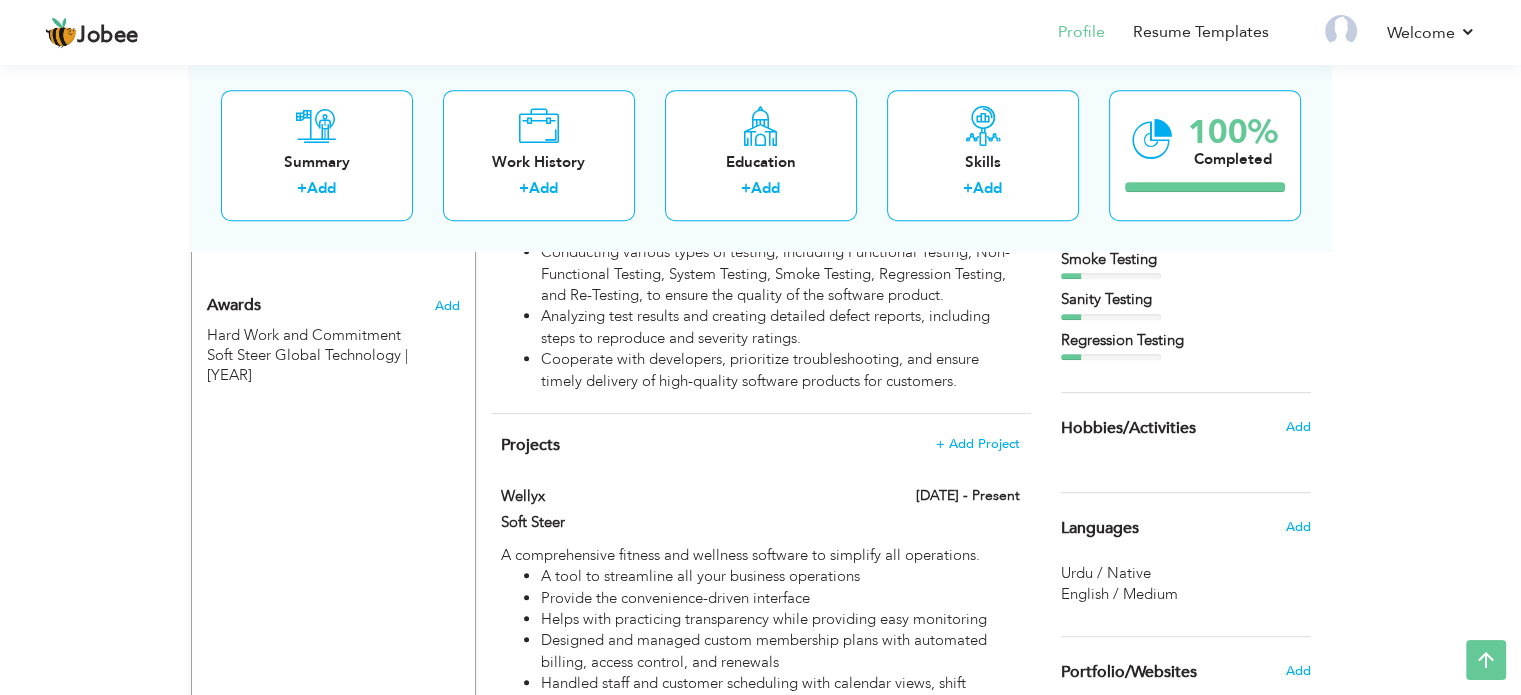 scroll, scrollTop: 1122, scrollLeft: 0, axis: vertical 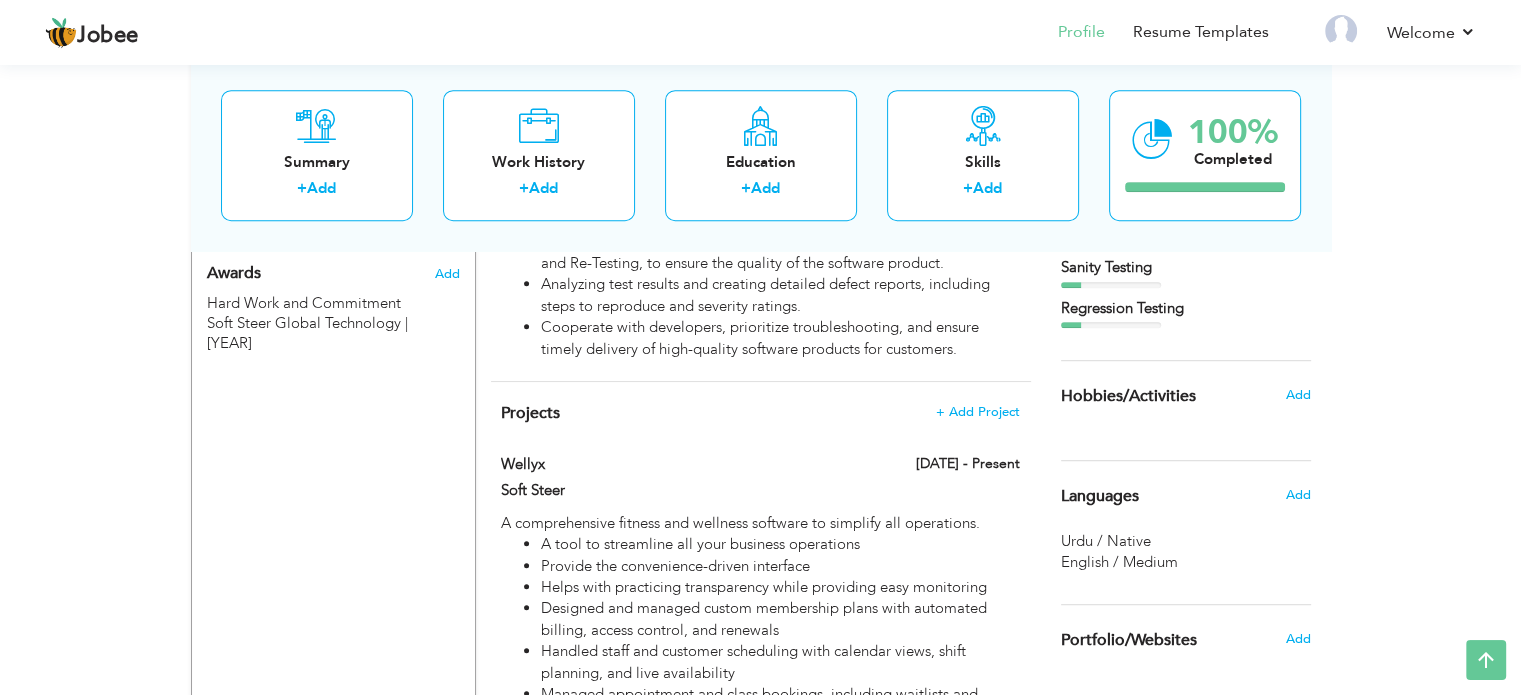 click on "Hobbies/Activities" at bounding box center (1128, 397) 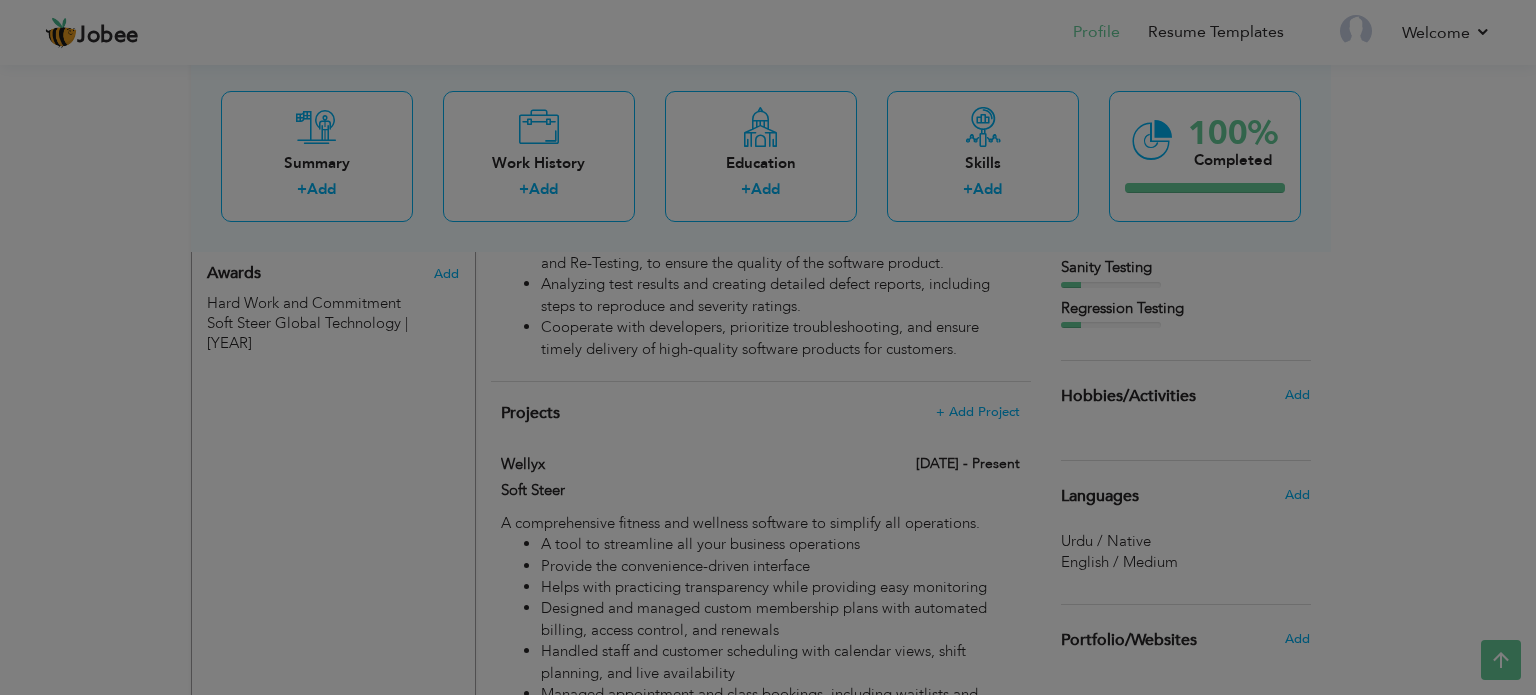 click on "Jobee
Profile
Resume Templates
Resume Templates
Cover Letters
About
My Resume
Welcome
Settings
Log off
Welcome" at bounding box center (768, 104) 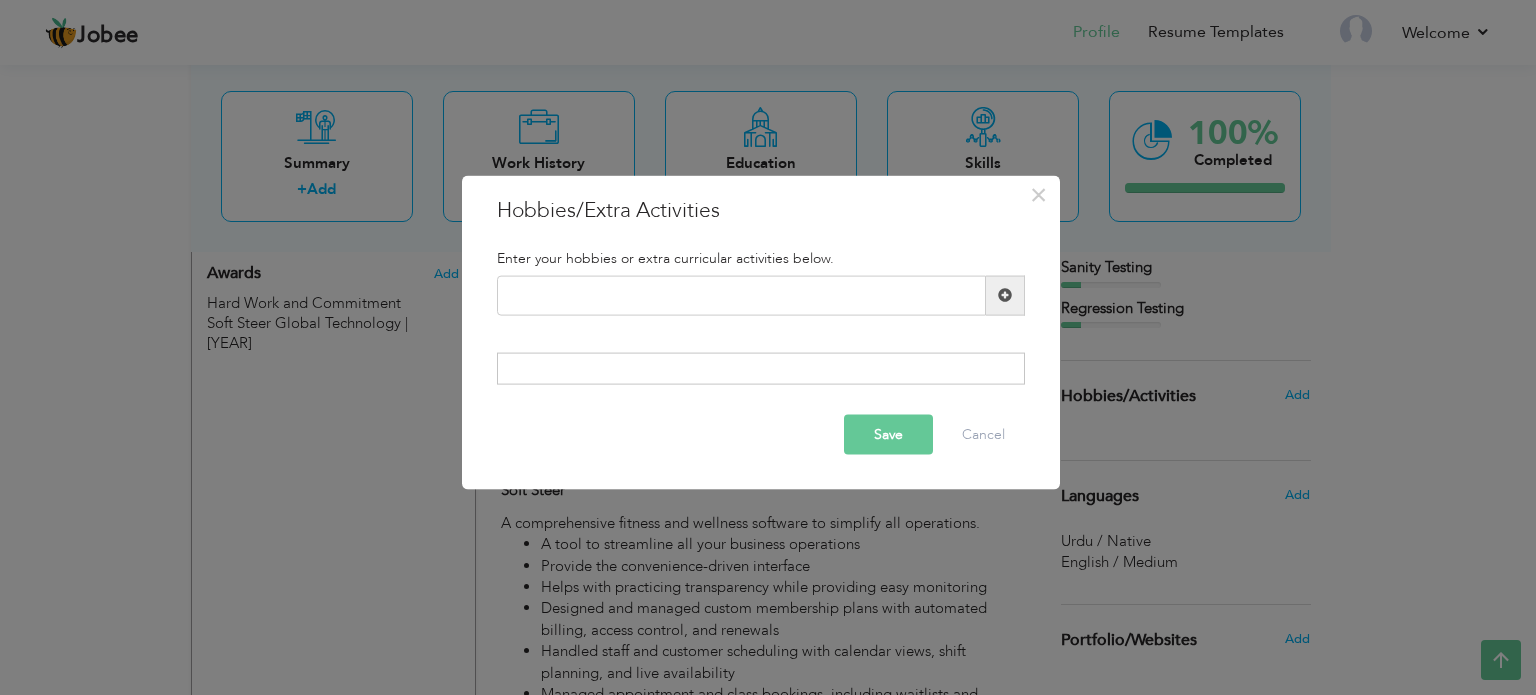 click at bounding box center (761, 369) 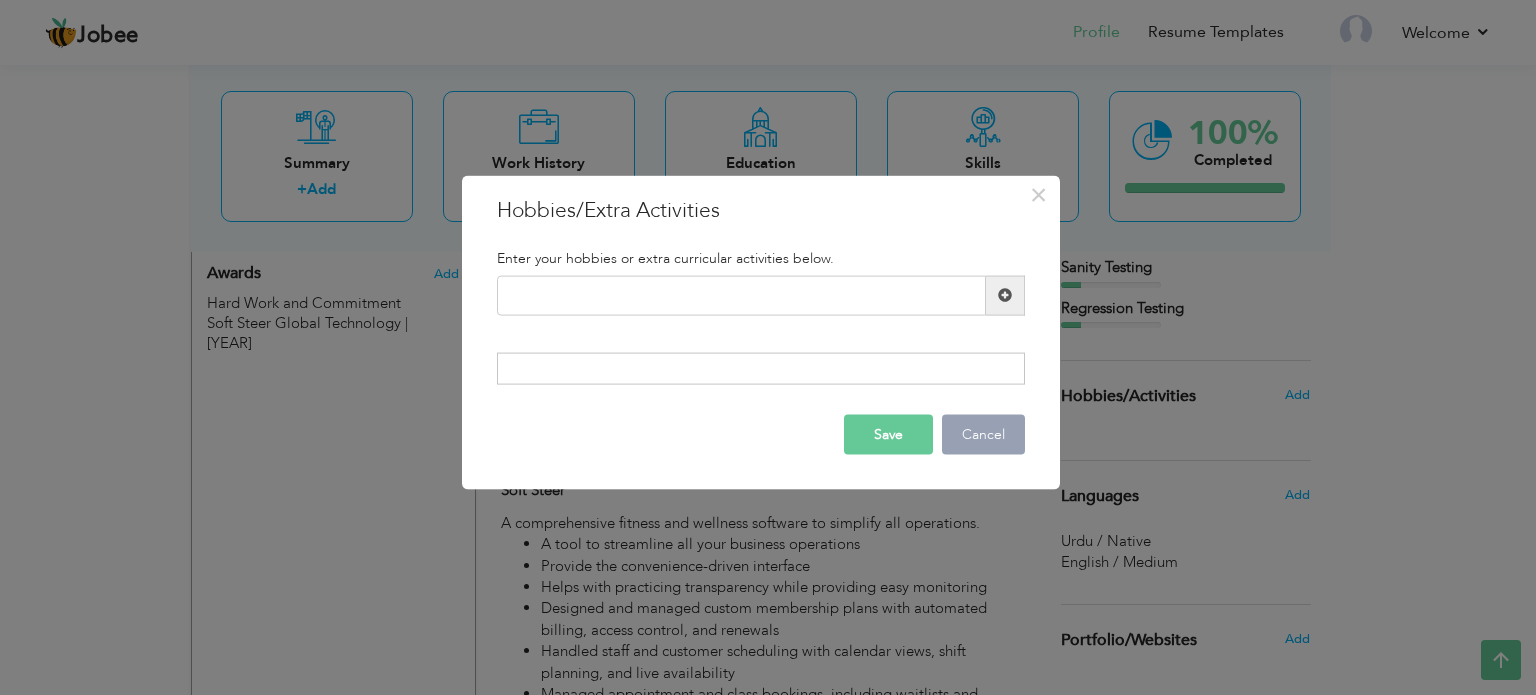 click on "Cancel" at bounding box center [983, 435] 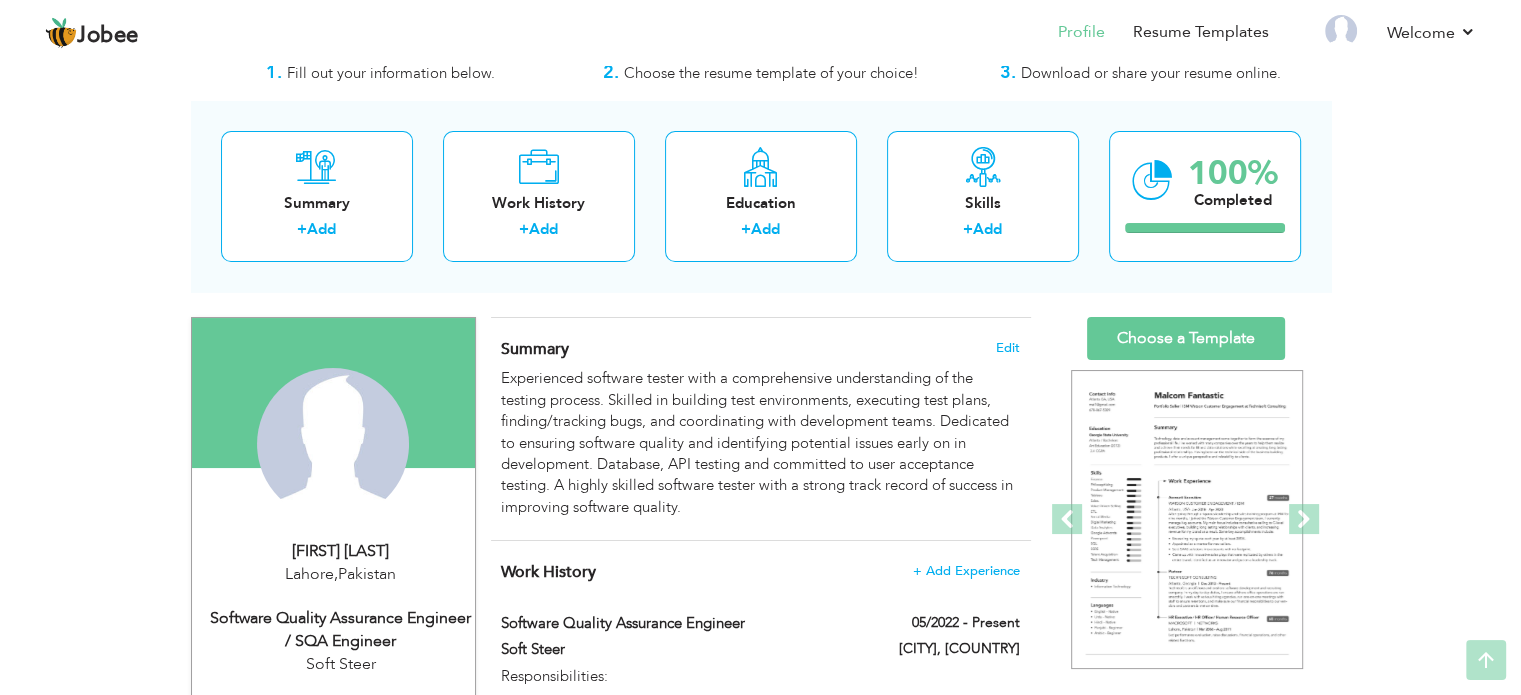 scroll, scrollTop: 0, scrollLeft: 0, axis: both 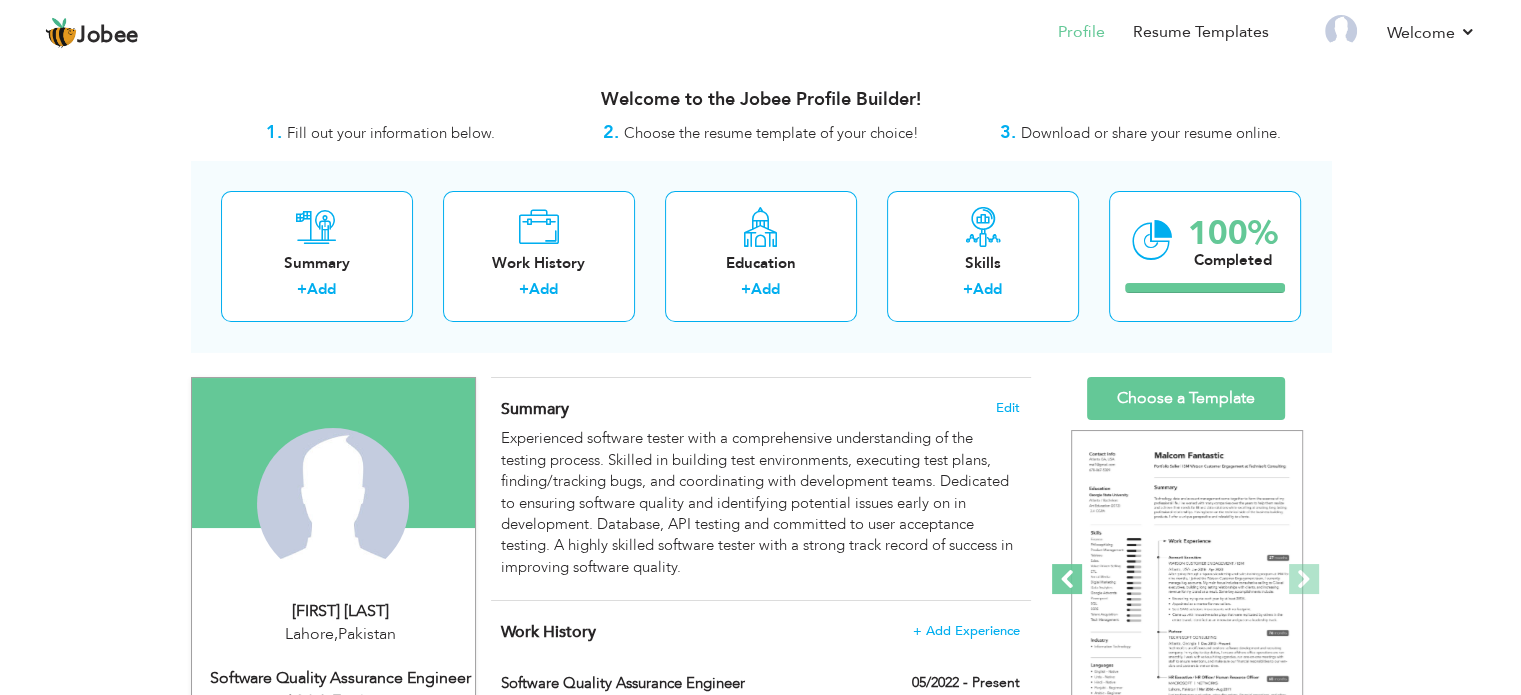 click at bounding box center (1067, 579) 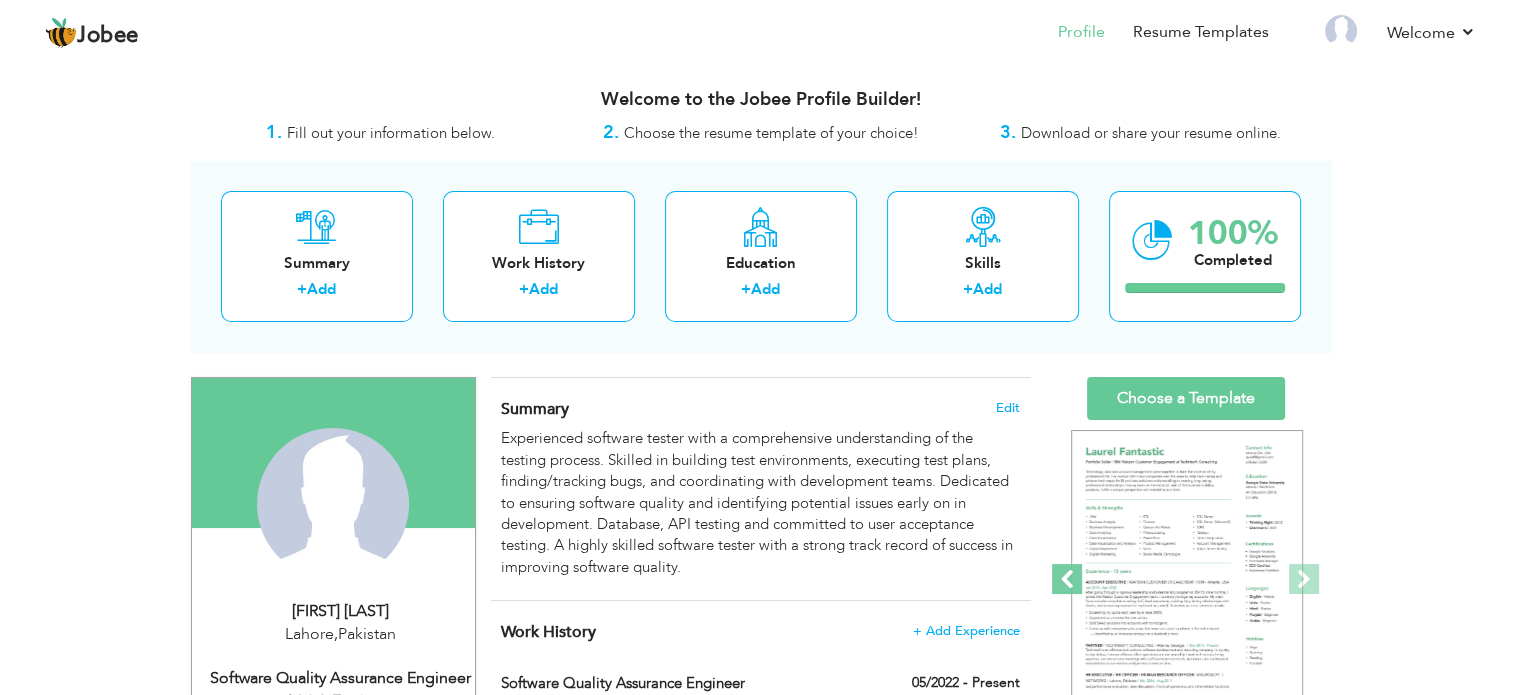 click at bounding box center (1067, 579) 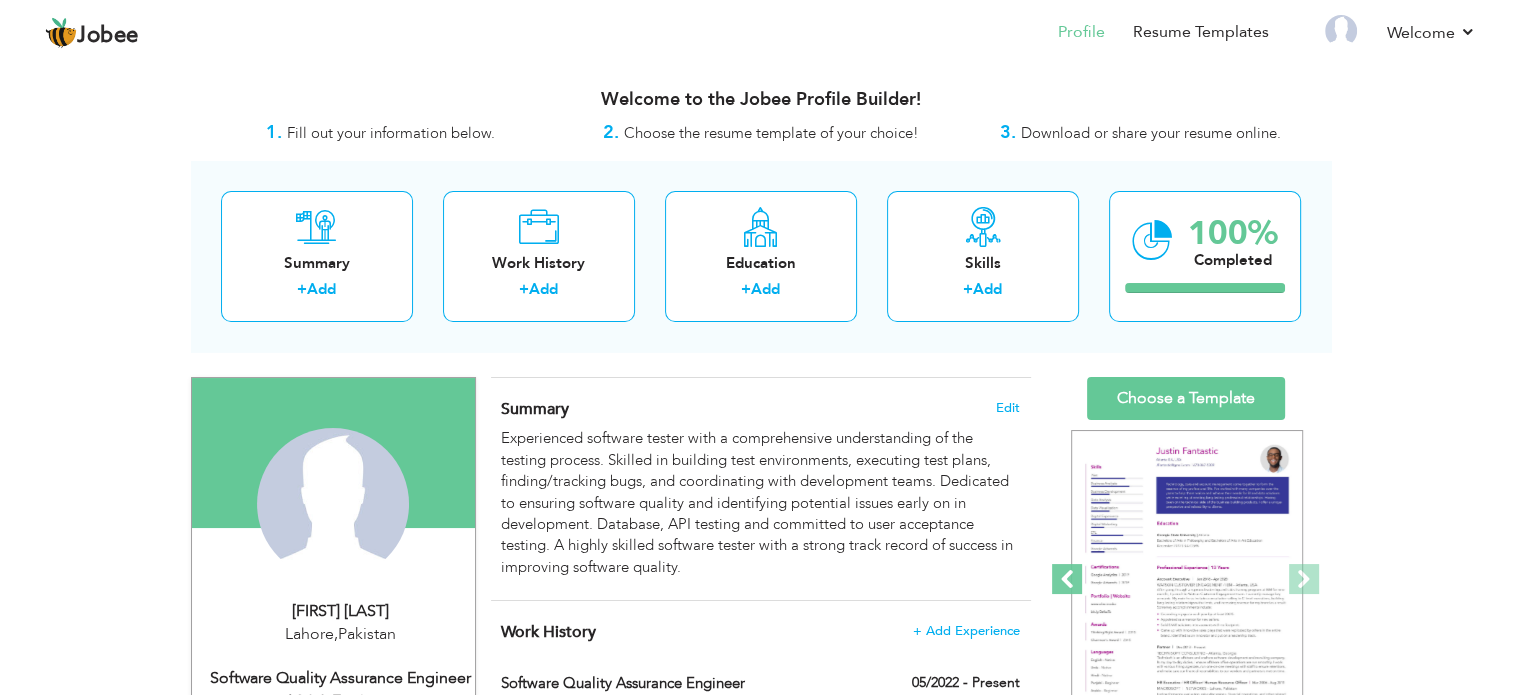 click at bounding box center [1067, 579] 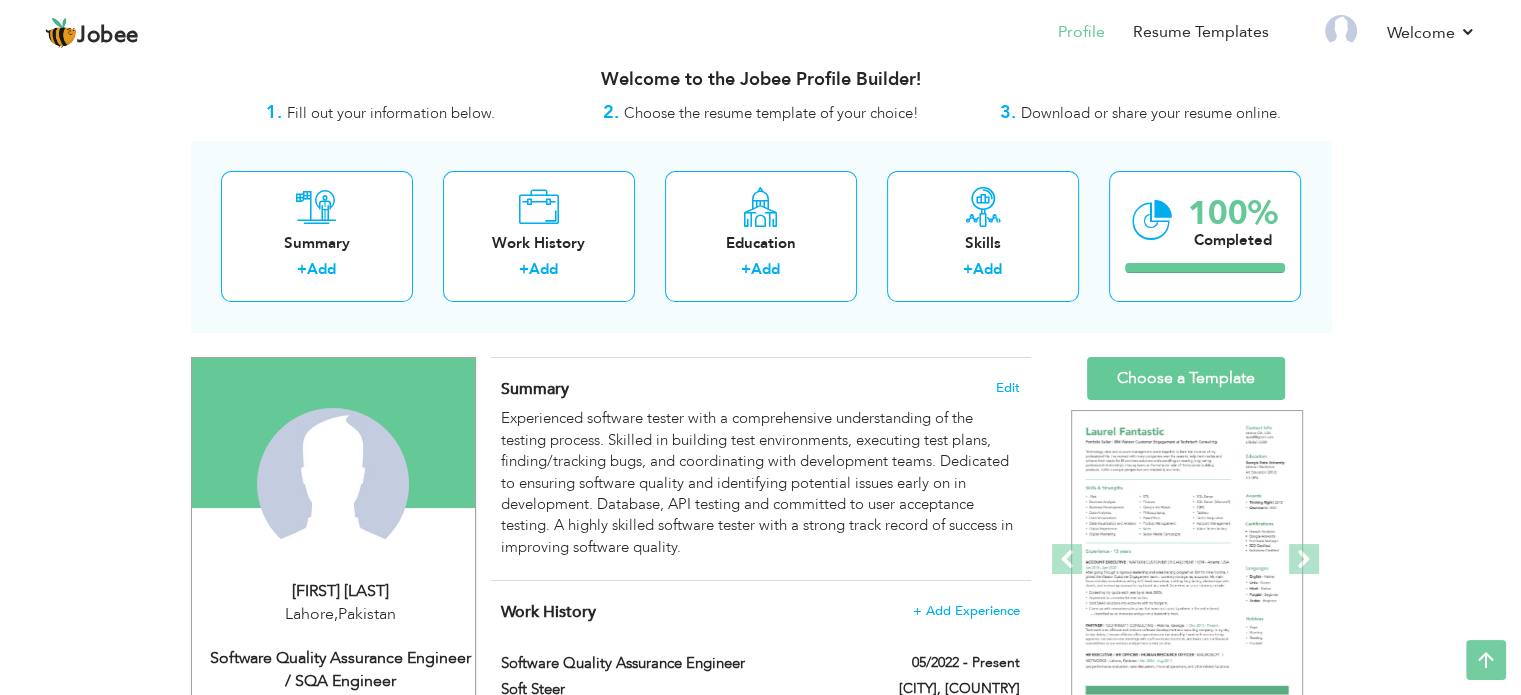 scroll, scrollTop: 0, scrollLeft: 0, axis: both 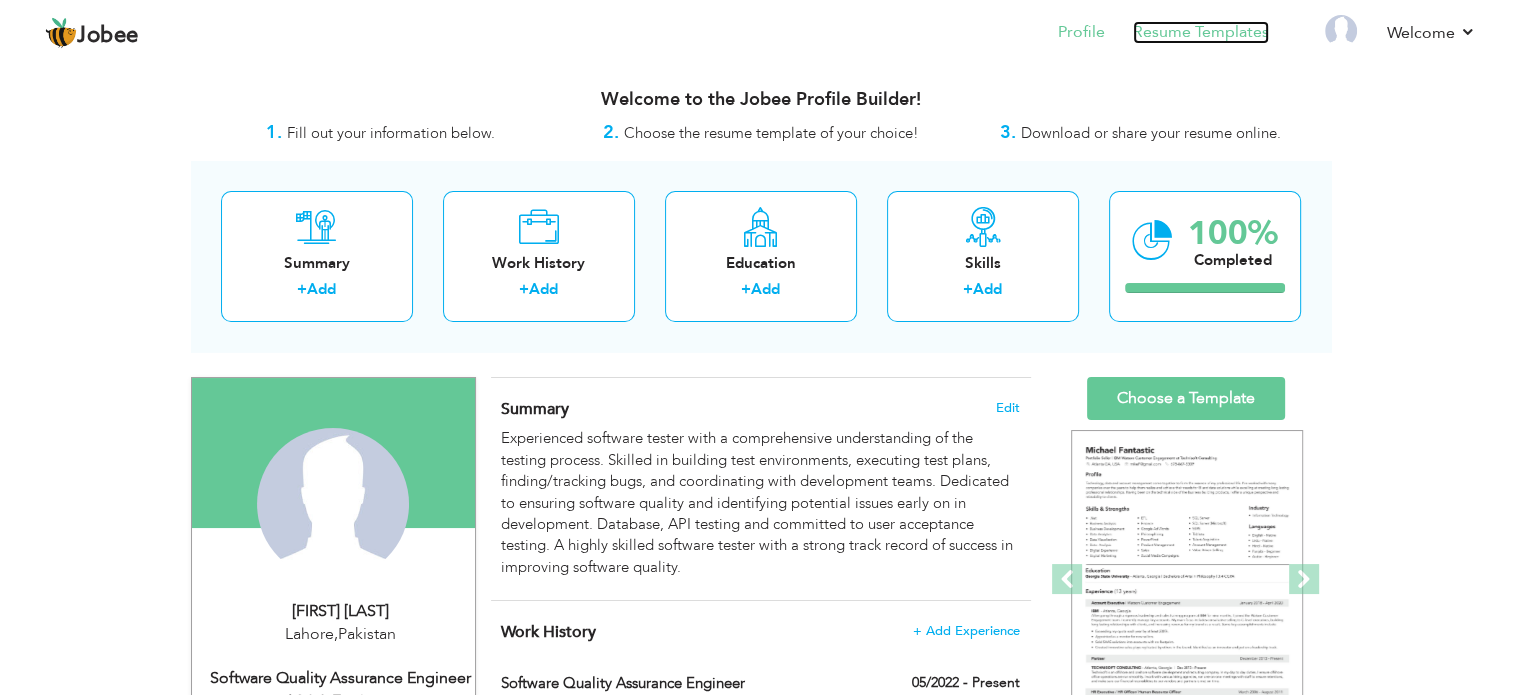 click on "Resume Templates" at bounding box center [1201, 32] 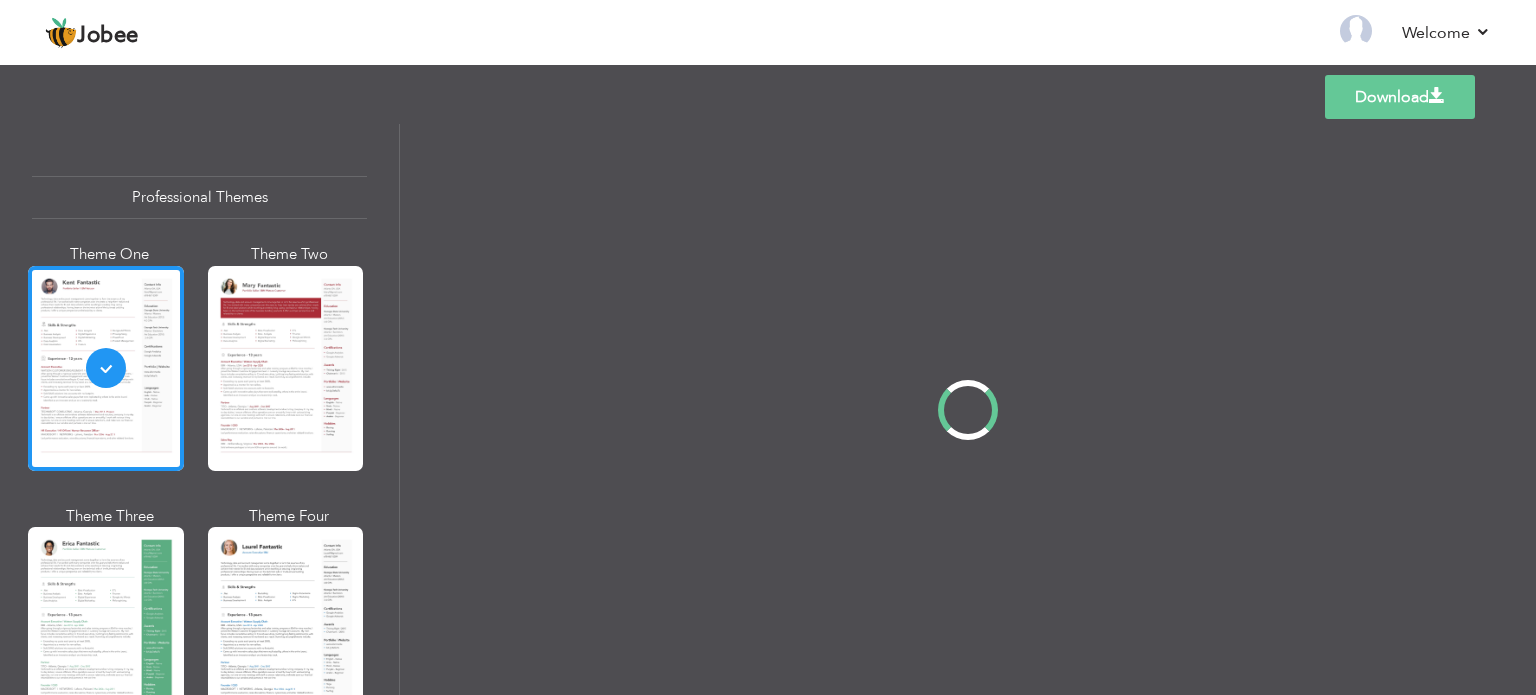 scroll, scrollTop: 0, scrollLeft: 0, axis: both 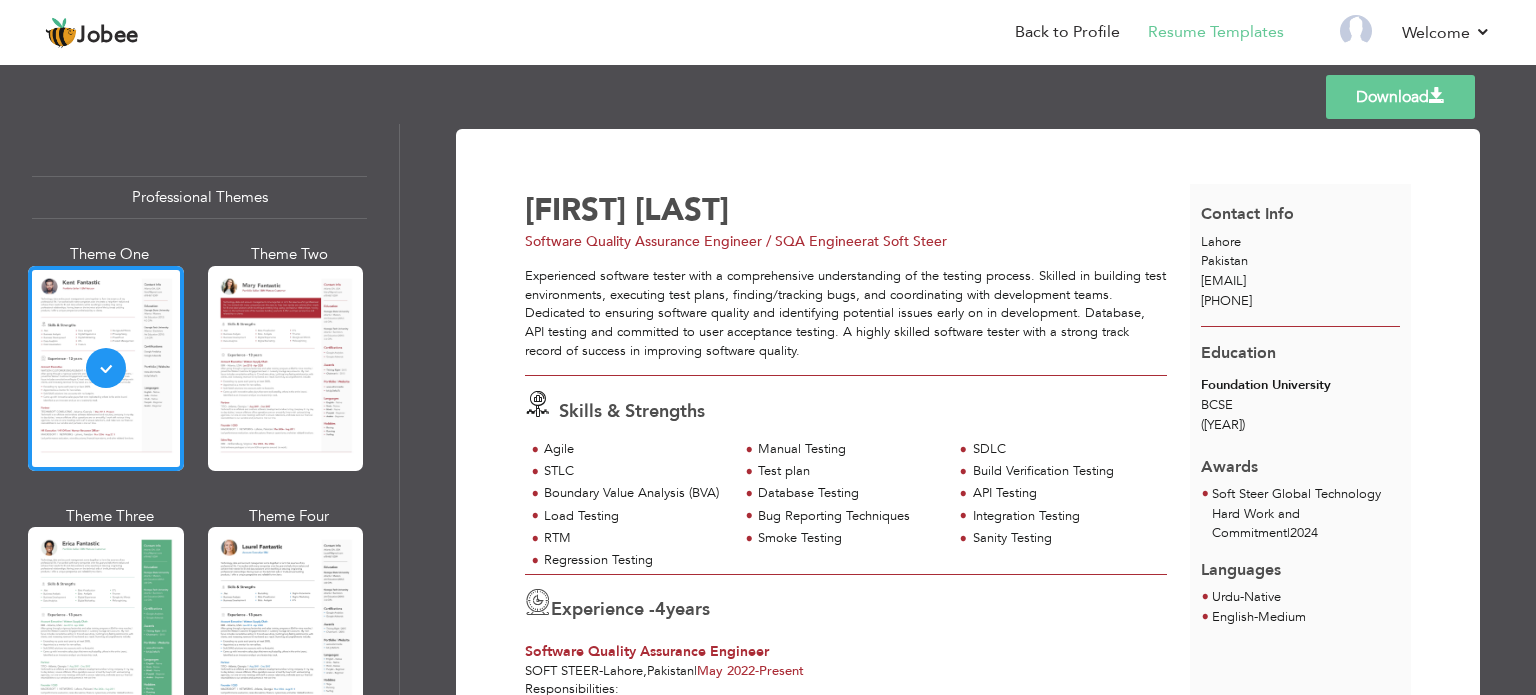click on "Agile" at bounding box center (635, 449) 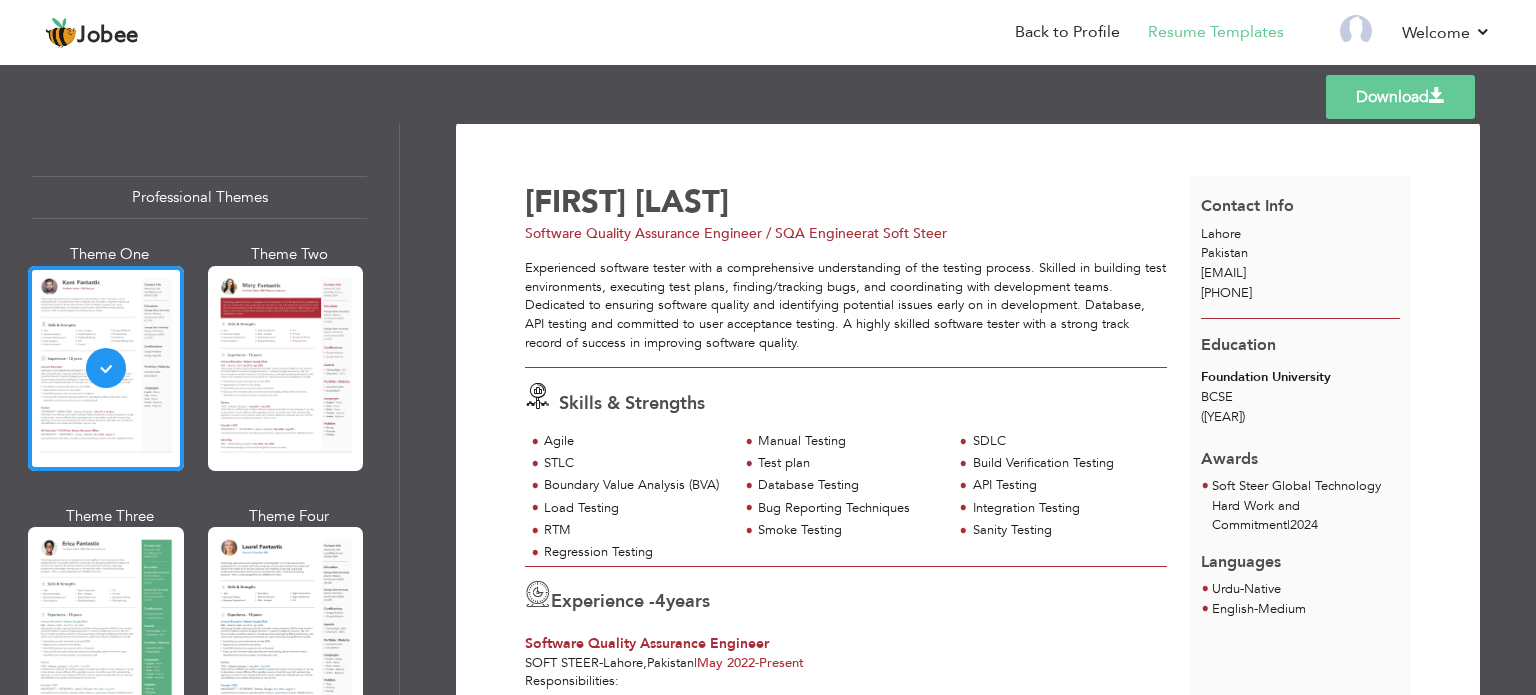scroll, scrollTop: 0, scrollLeft: 0, axis: both 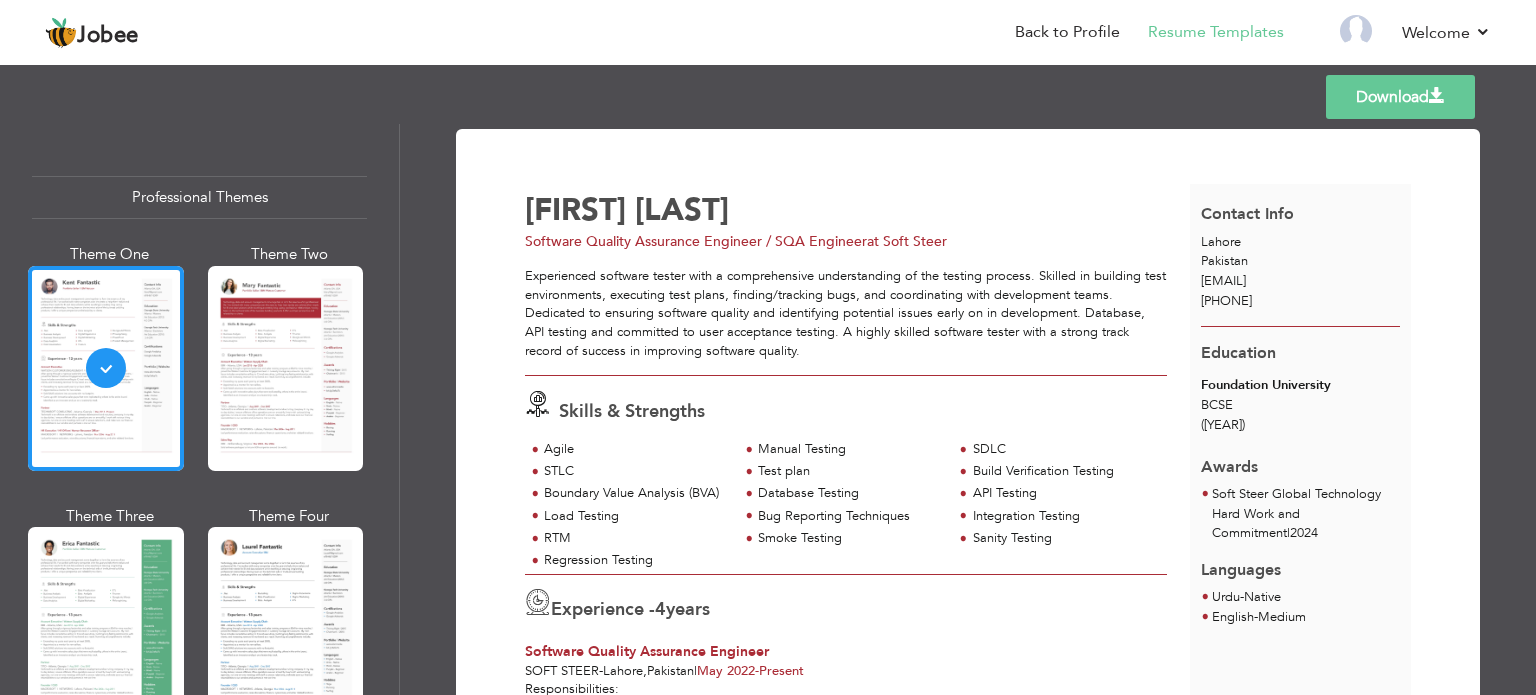 click at bounding box center (538, 404) 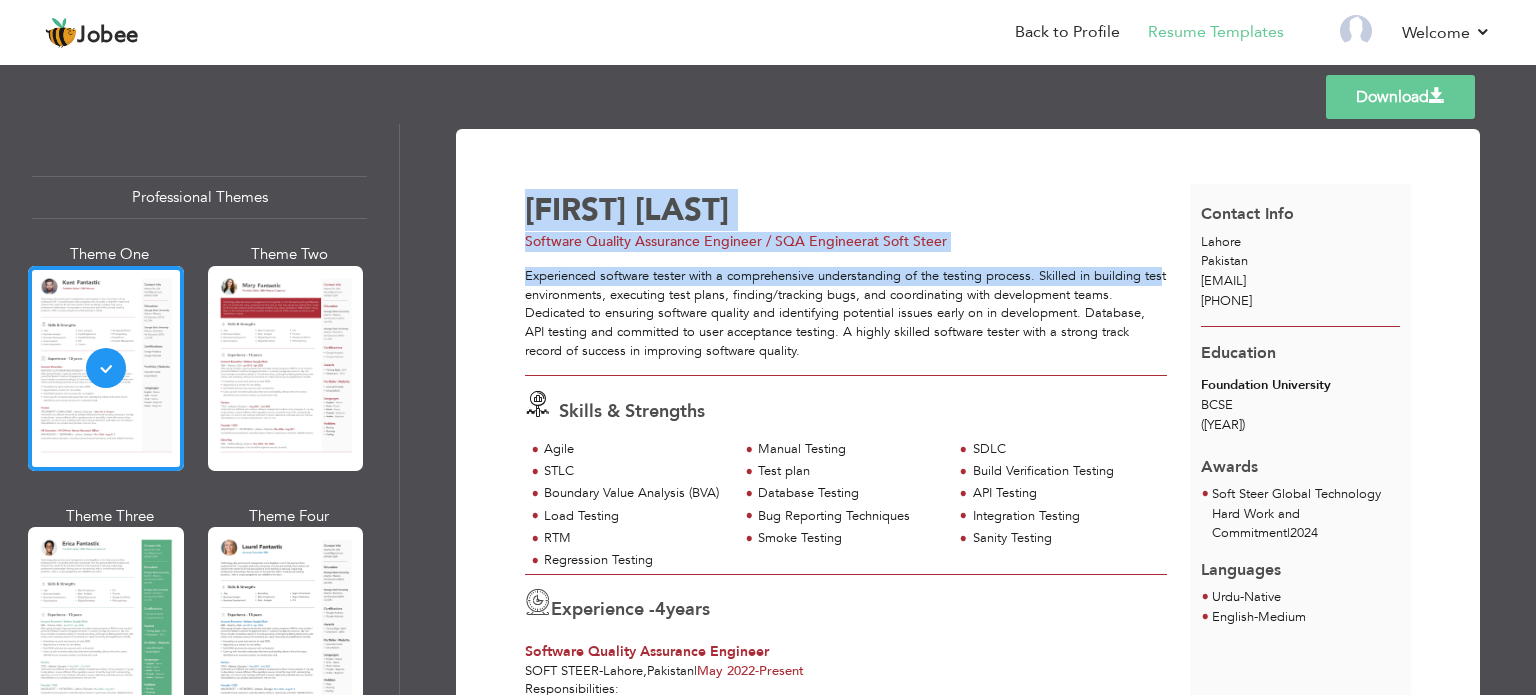 drag, startPoint x: 520, startPoint y: 274, endPoint x: 539, endPoint y: 292, distance: 26.172504 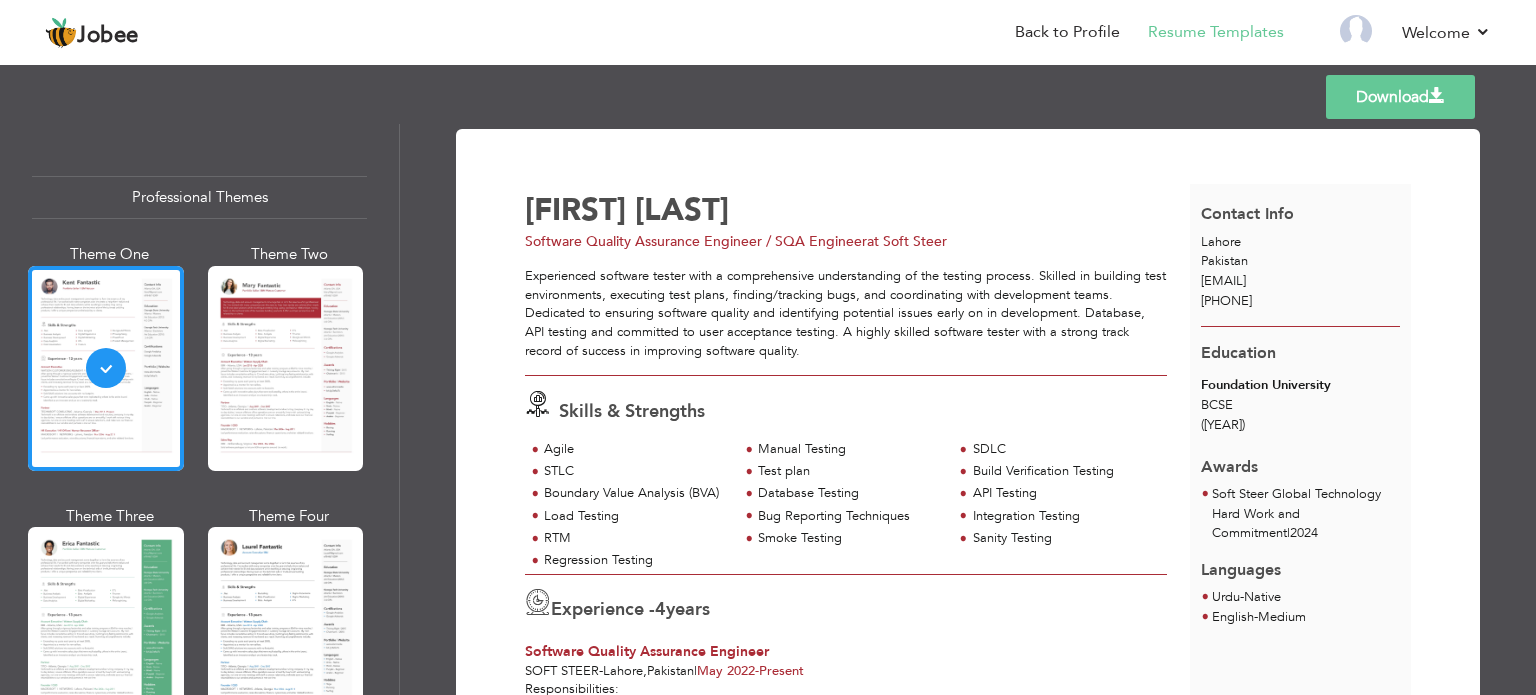 click on "Download
[FIRST] [LAST]
Software Quality Assurance Engineer / SQA Engineer  at Soft Steer
Skills & Strengths" at bounding box center (968, 943) 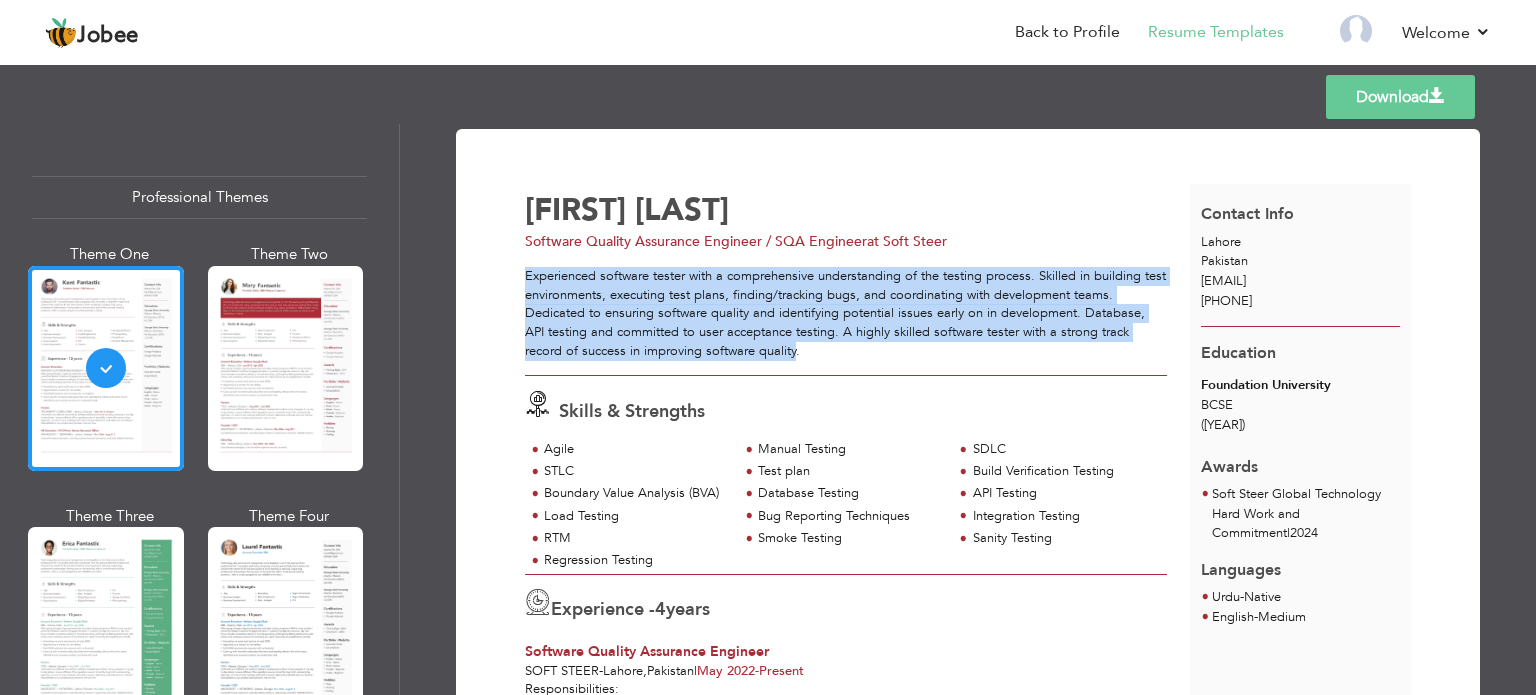 drag, startPoint x: 524, startPoint y: 276, endPoint x: 735, endPoint y: 358, distance: 226.37358 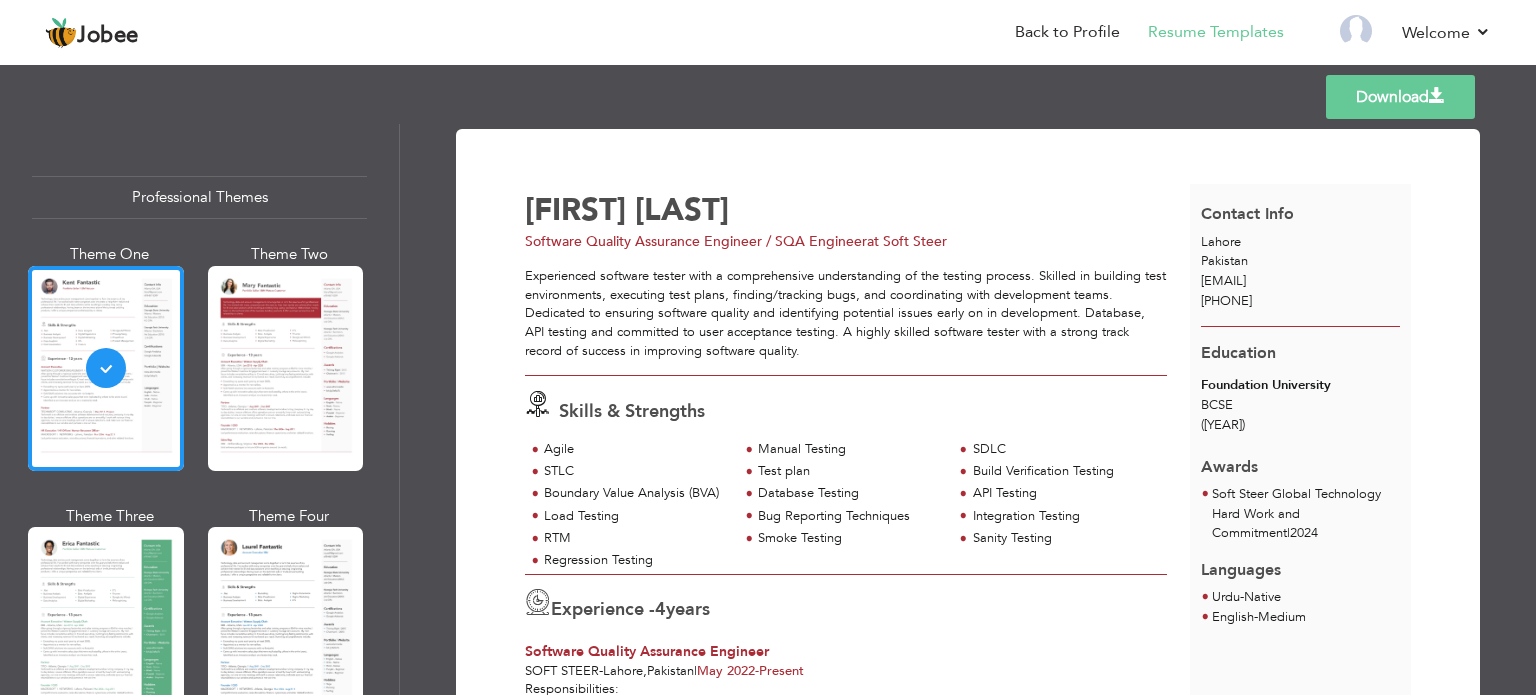 drag, startPoint x: 737, startPoint y: 207, endPoint x: 724, endPoint y: 207, distance: 13 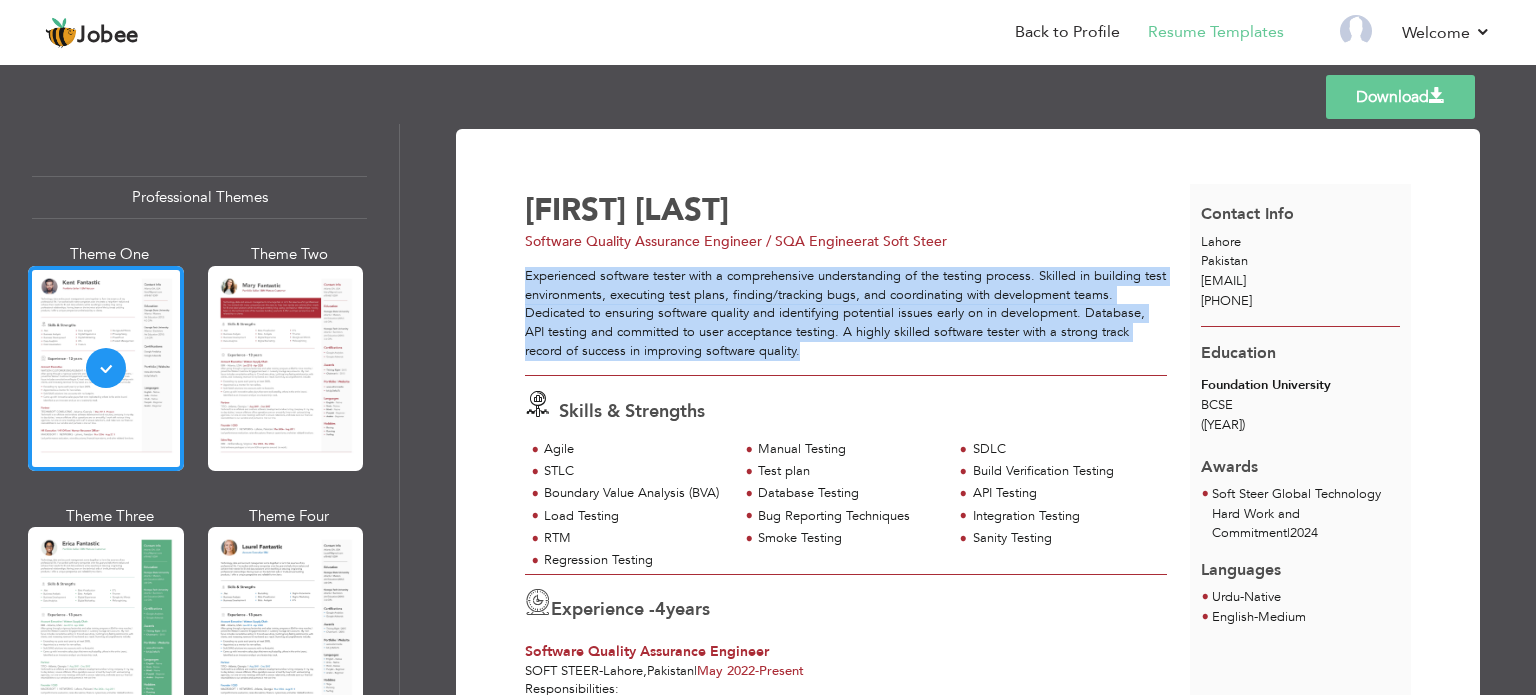 drag, startPoint x: 523, startPoint y: 276, endPoint x: 742, endPoint y: 351, distance: 231.4865 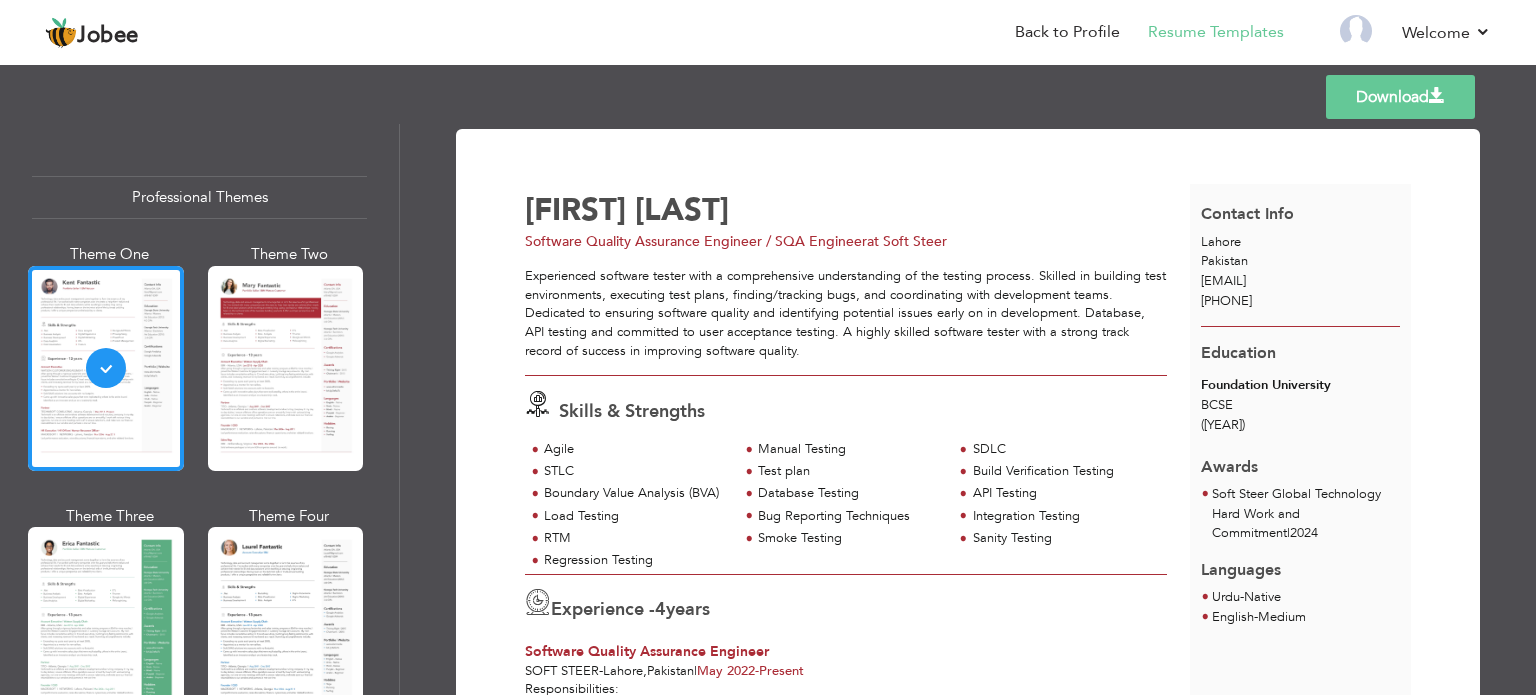 click on "at Soft Steer" at bounding box center [907, 241] 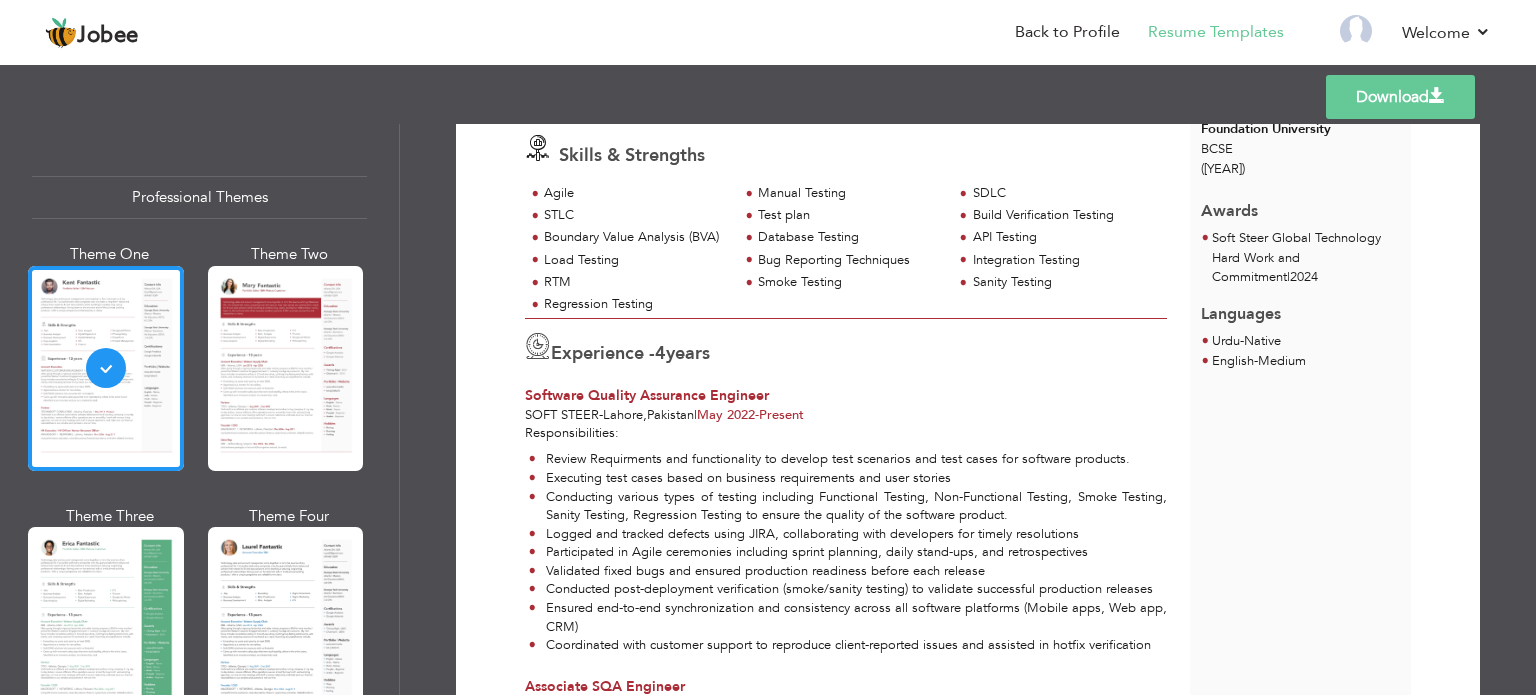 scroll, scrollTop: 300, scrollLeft: 0, axis: vertical 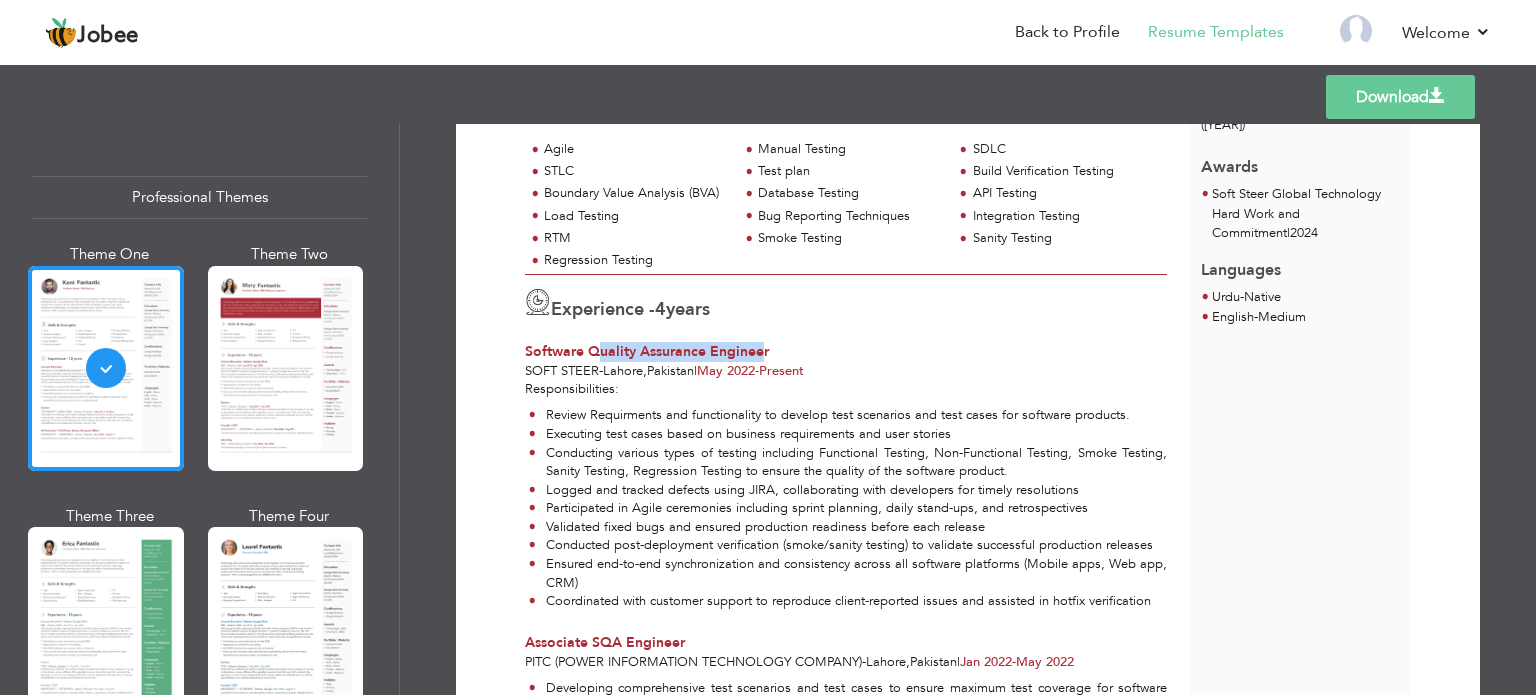 drag, startPoint x: 761, startPoint y: 350, endPoint x: 788, endPoint y: 351, distance: 27.018513 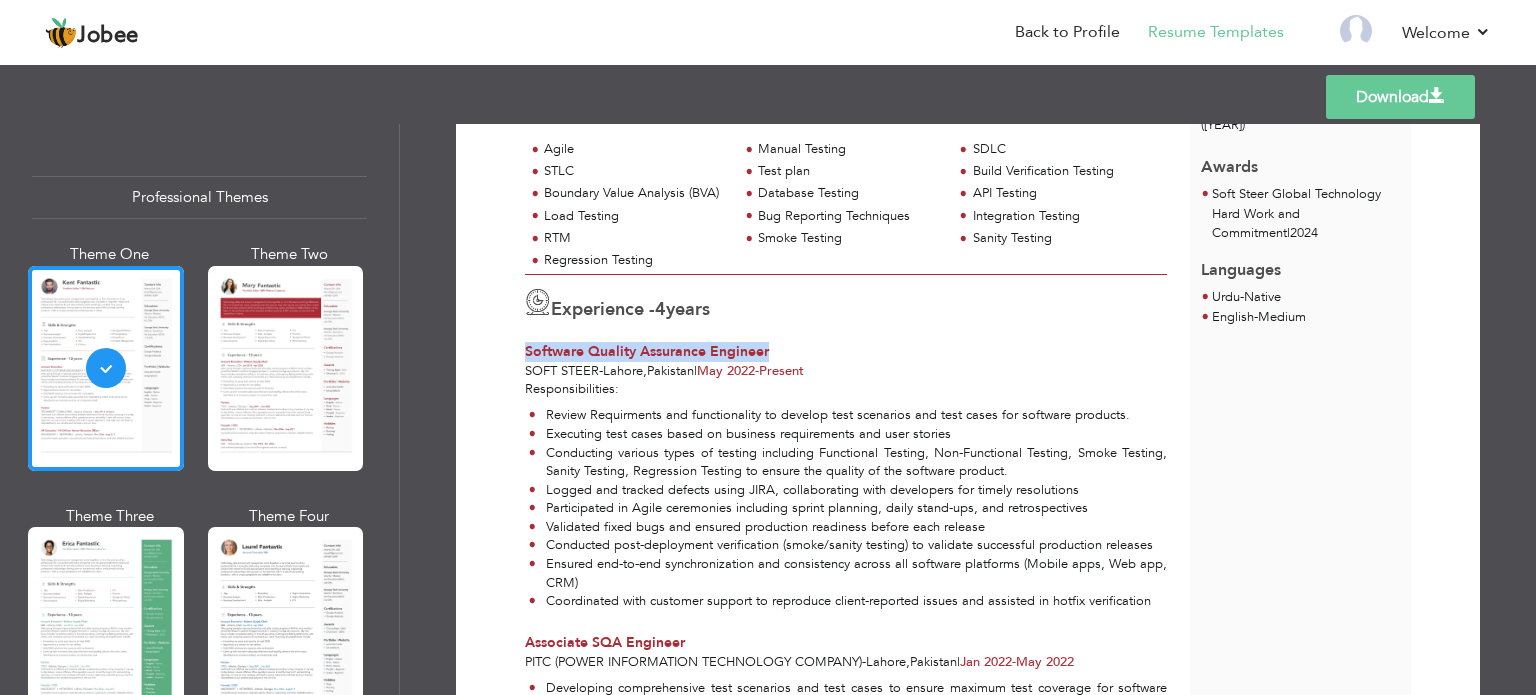 drag, startPoint x: 779, startPoint y: 347, endPoint x: 520, endPoint y: 351, distance: 259.03088 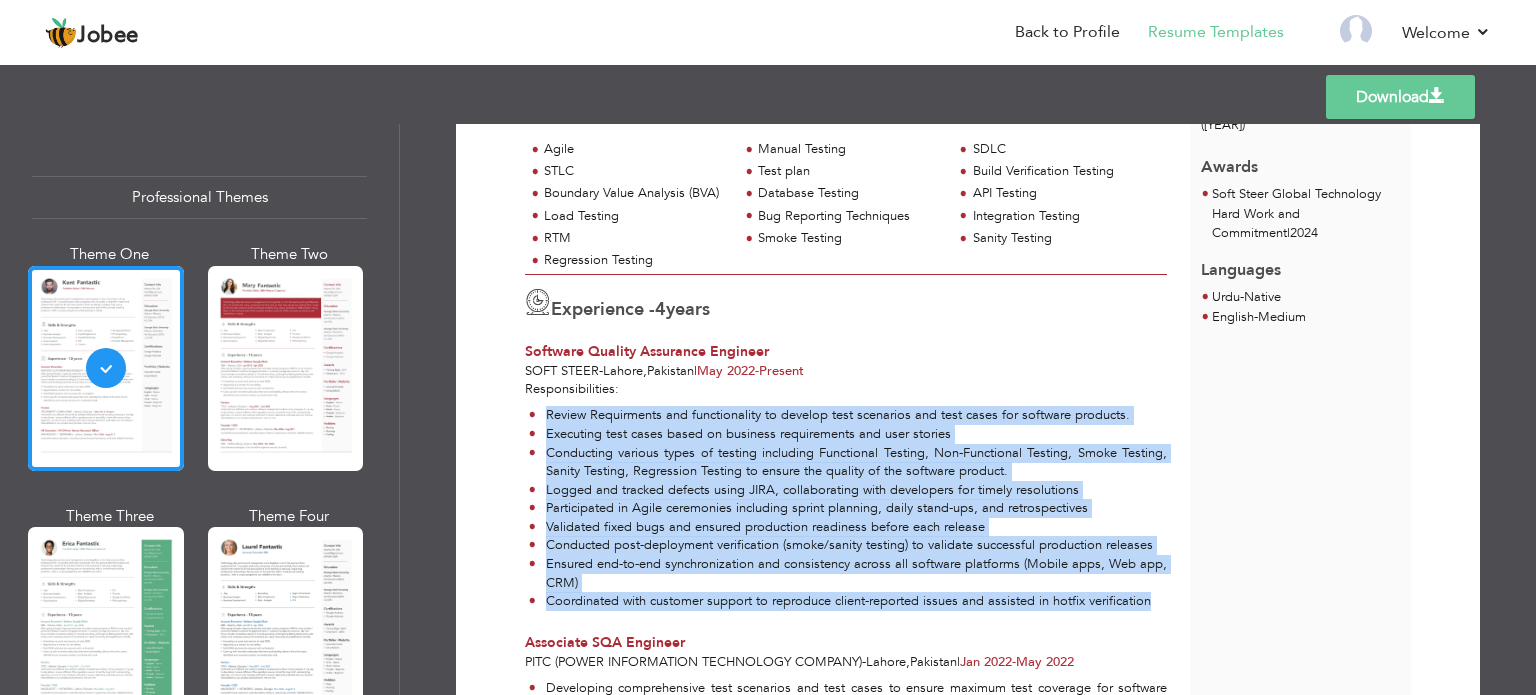 drag, startPoint x: 541, startPoint y: 413, endPoint x: 1145, endPoint y: 602, distance: 632.87994 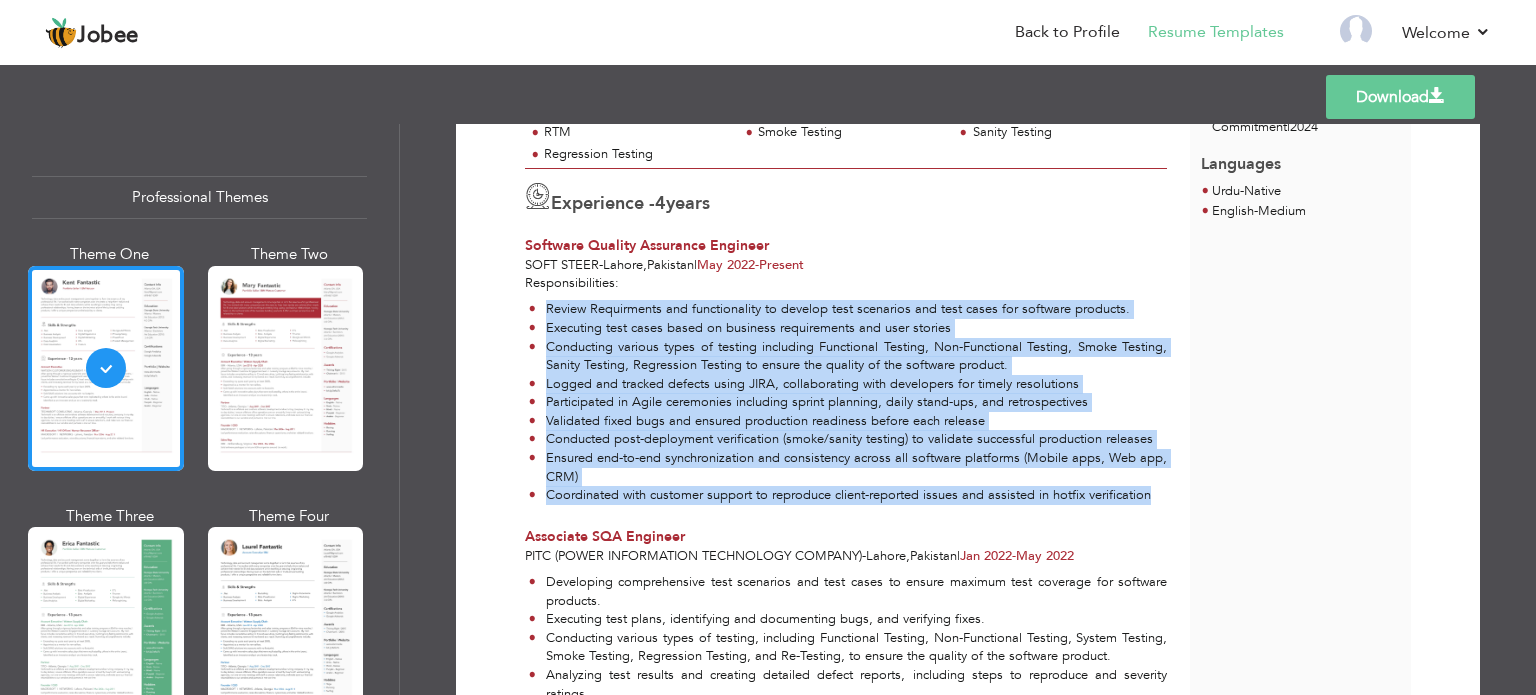 scroll, scrollTop: 544, scrollLeft: 0, axis: vertical 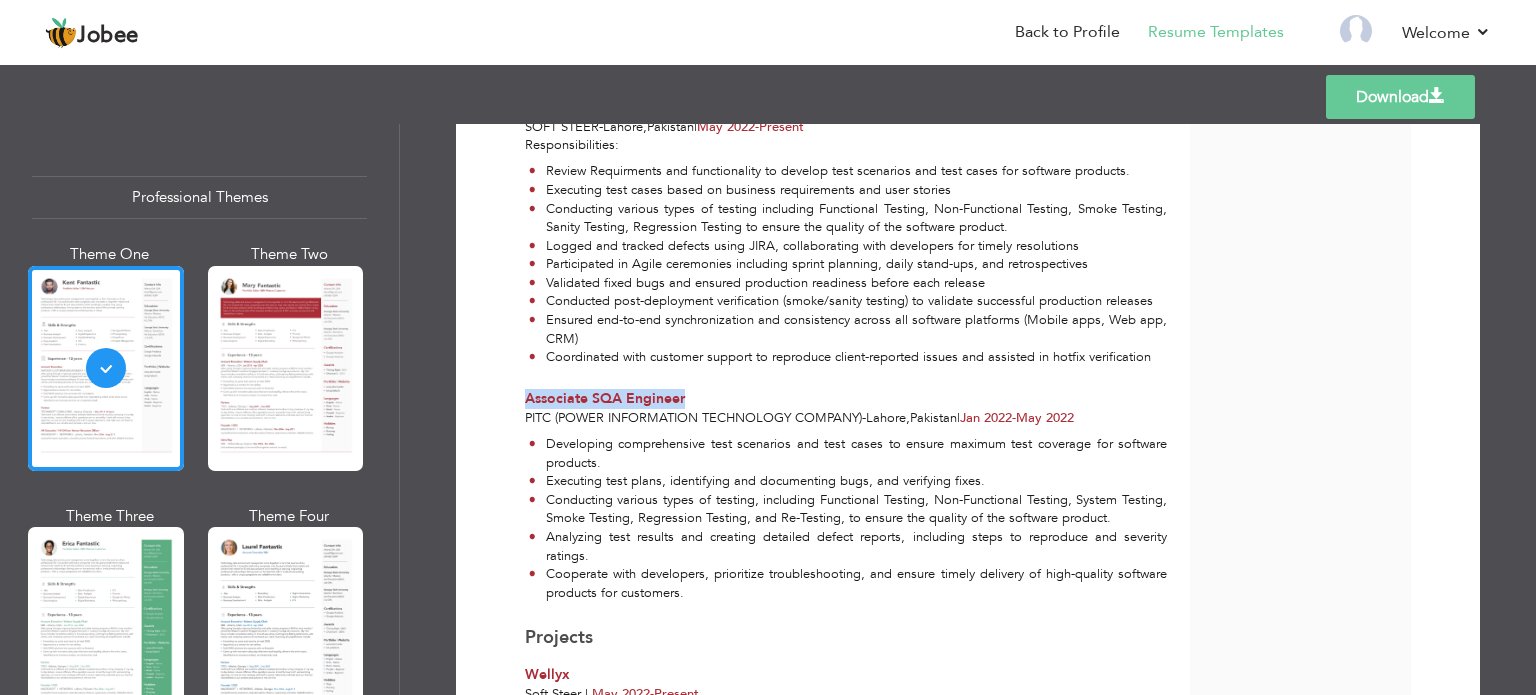 drag, startPoint x: 524, startPoint y: 389, endPoint x: 690, endPoint y: 389, distance: 166 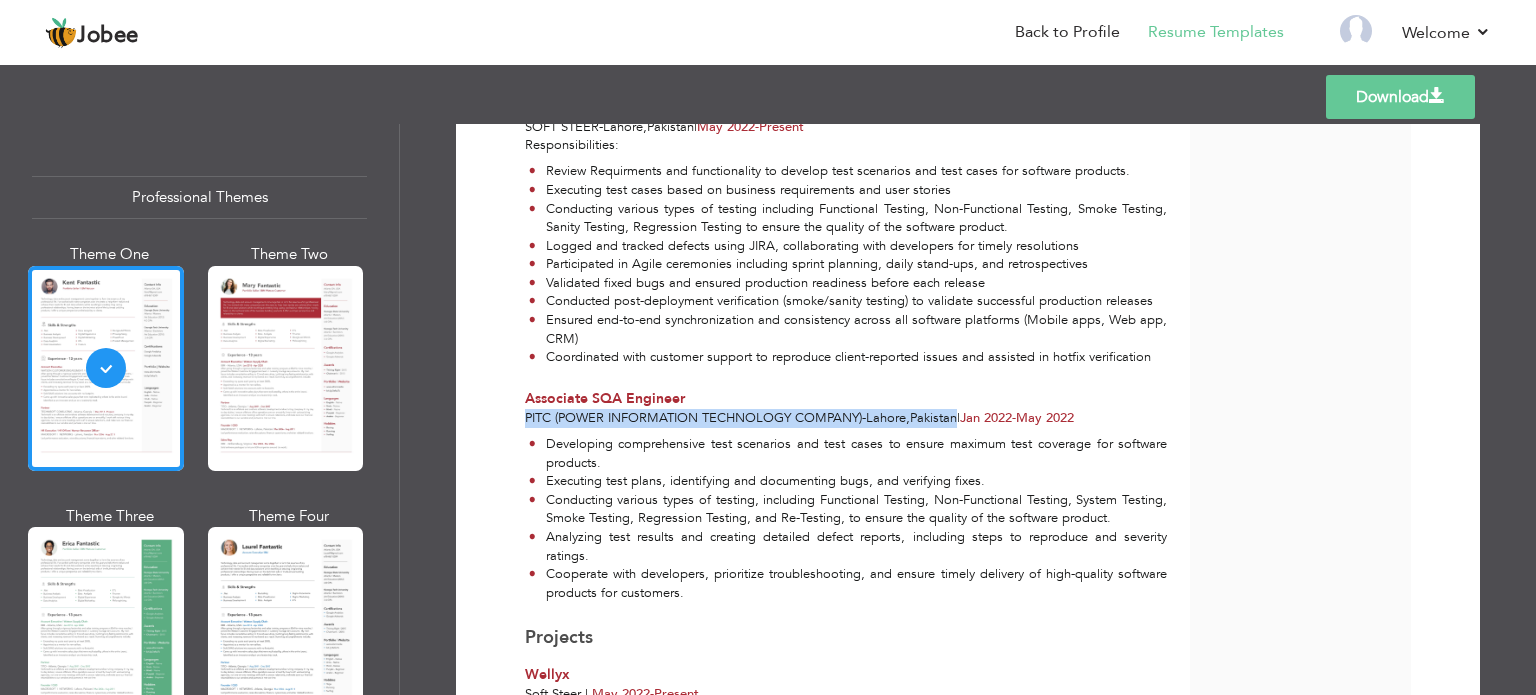 drag, startPoint x: 522, startPoint y: 415, endPoint x: 966, endPoint y: 408, distance: 444.05518 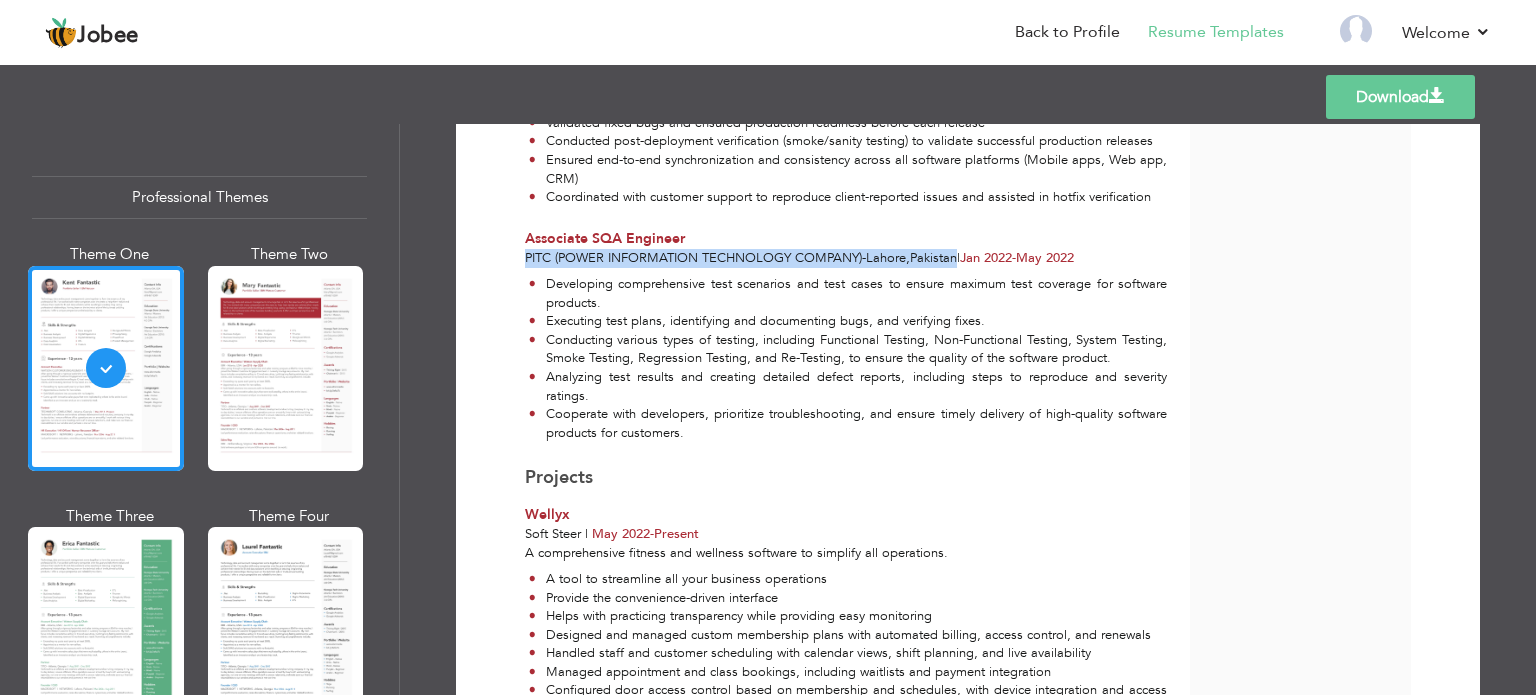 scroll, scrollTop: 700, scrollLeft: 0, axis: vertical 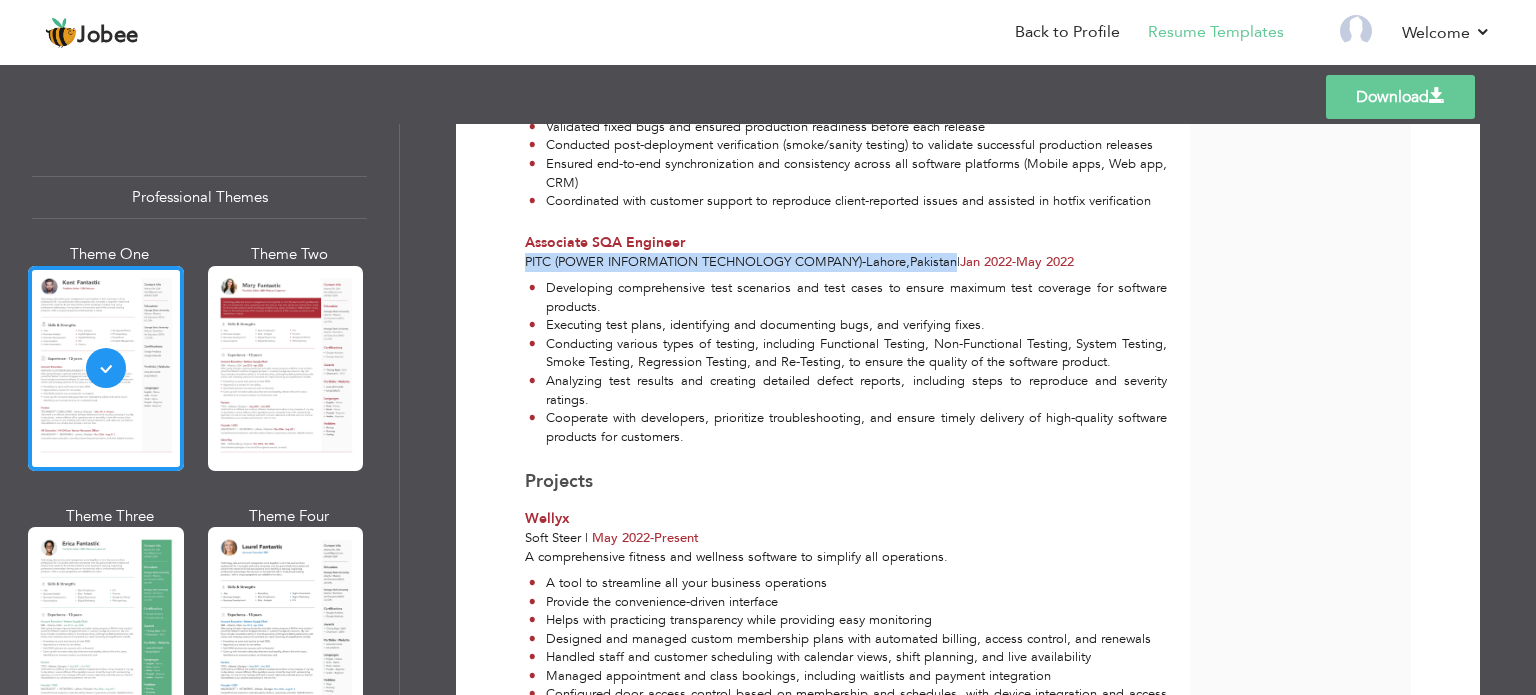 click on "Developing comprehensive test scenarios and test cases to ensure maximum test coverage for software products." at bounding box center (848, 297) 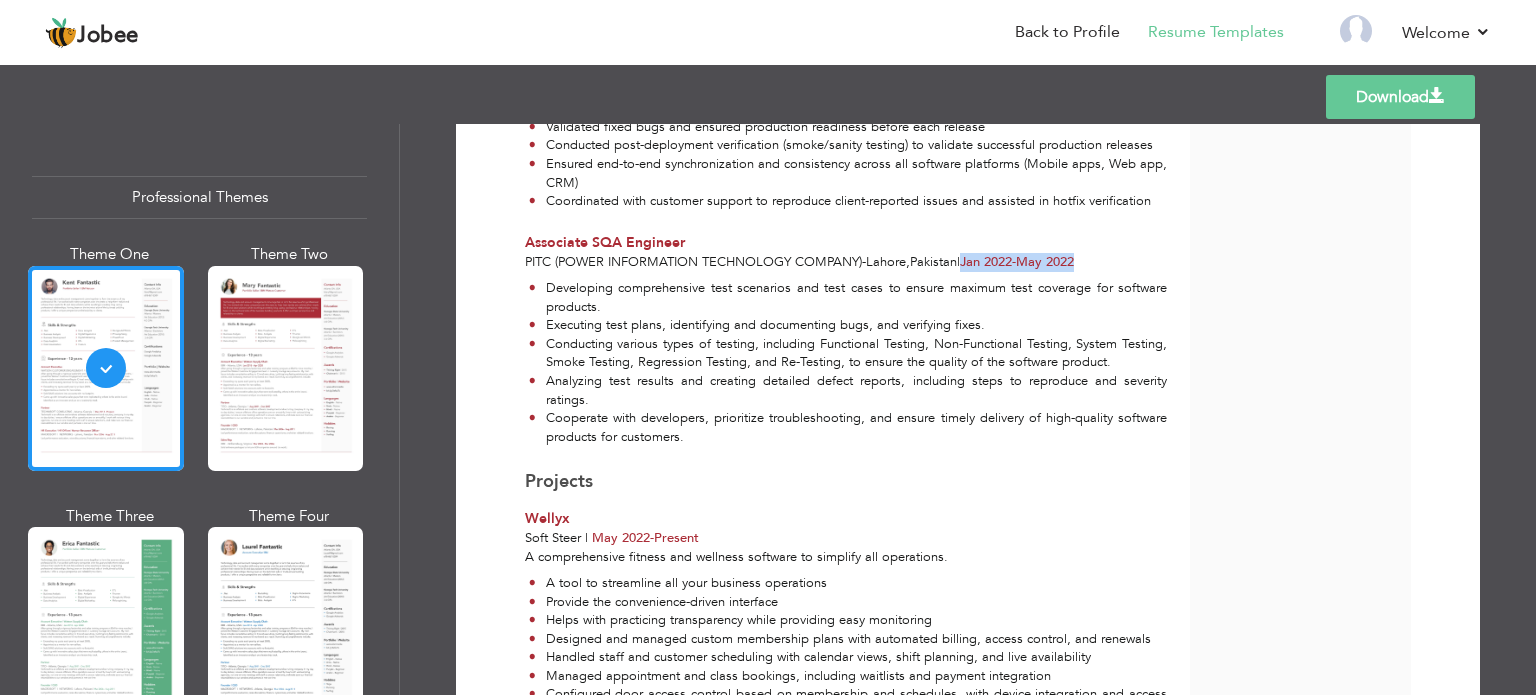 drag, startPoint x: 976, startPoint y: 256, endPoint x: 1096, endPoint y: 261, distance: 120.10412 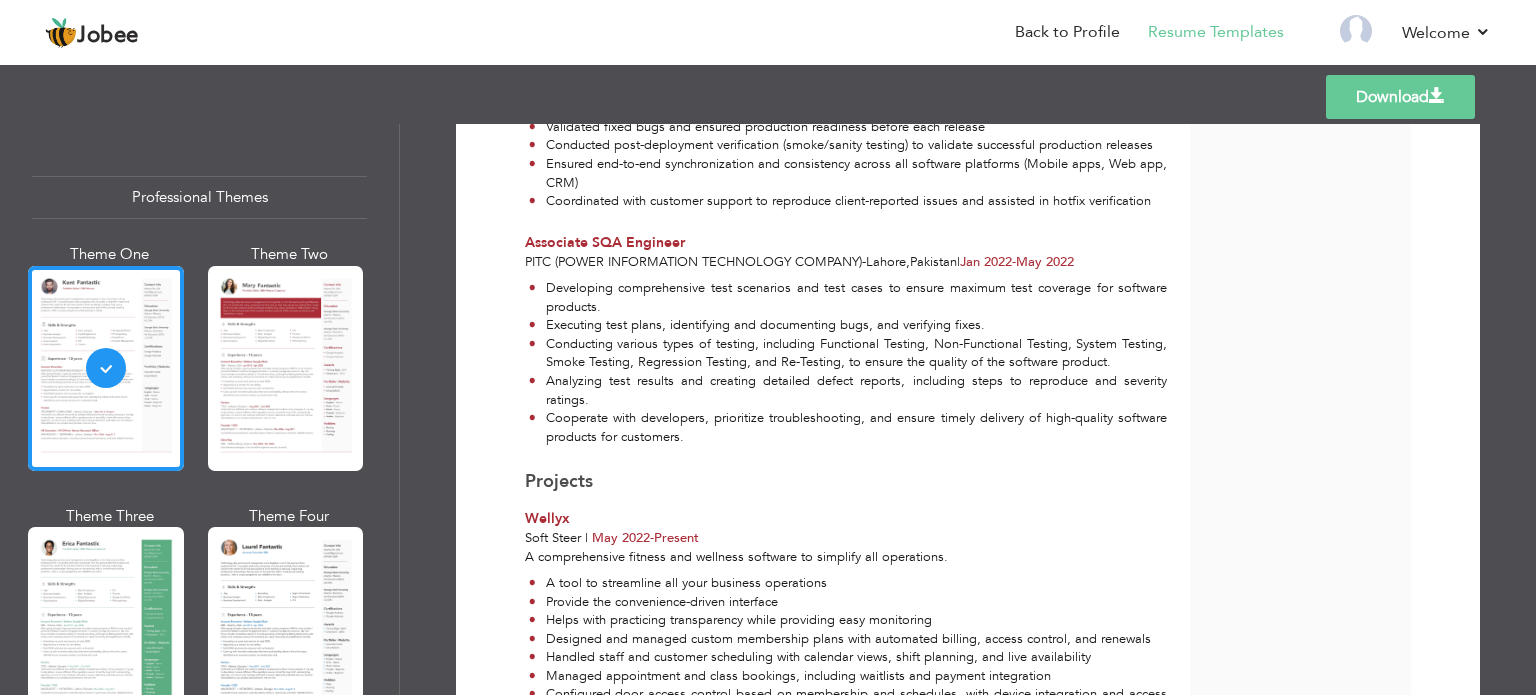 click on "Cooperate with developers, prioritize troubleshooting, and ensure timely delivery of high-quality software products for customers." at bounding box center [848, 427] 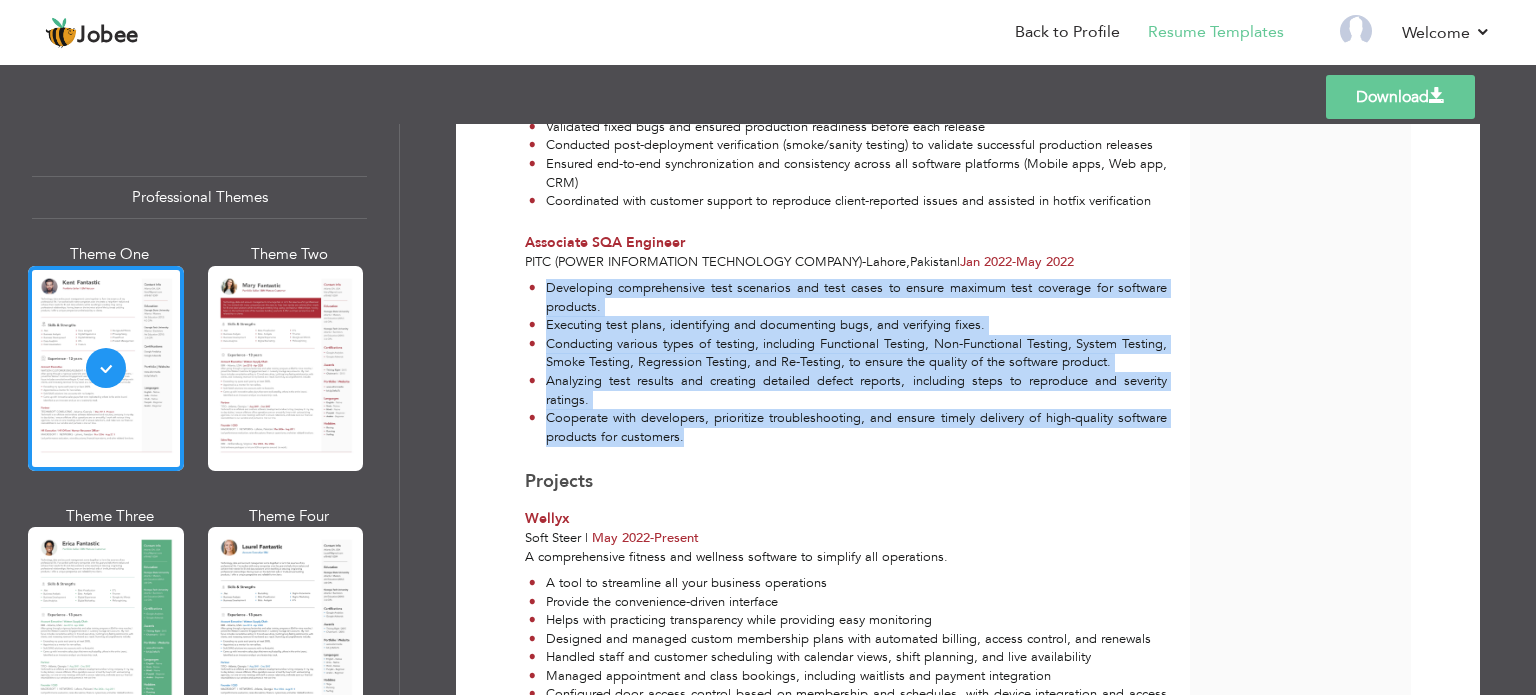 drag, startPoint x: 540, startPoint y: 284, endPoint x: 748, endPoint y: 449, distance: 265.49765 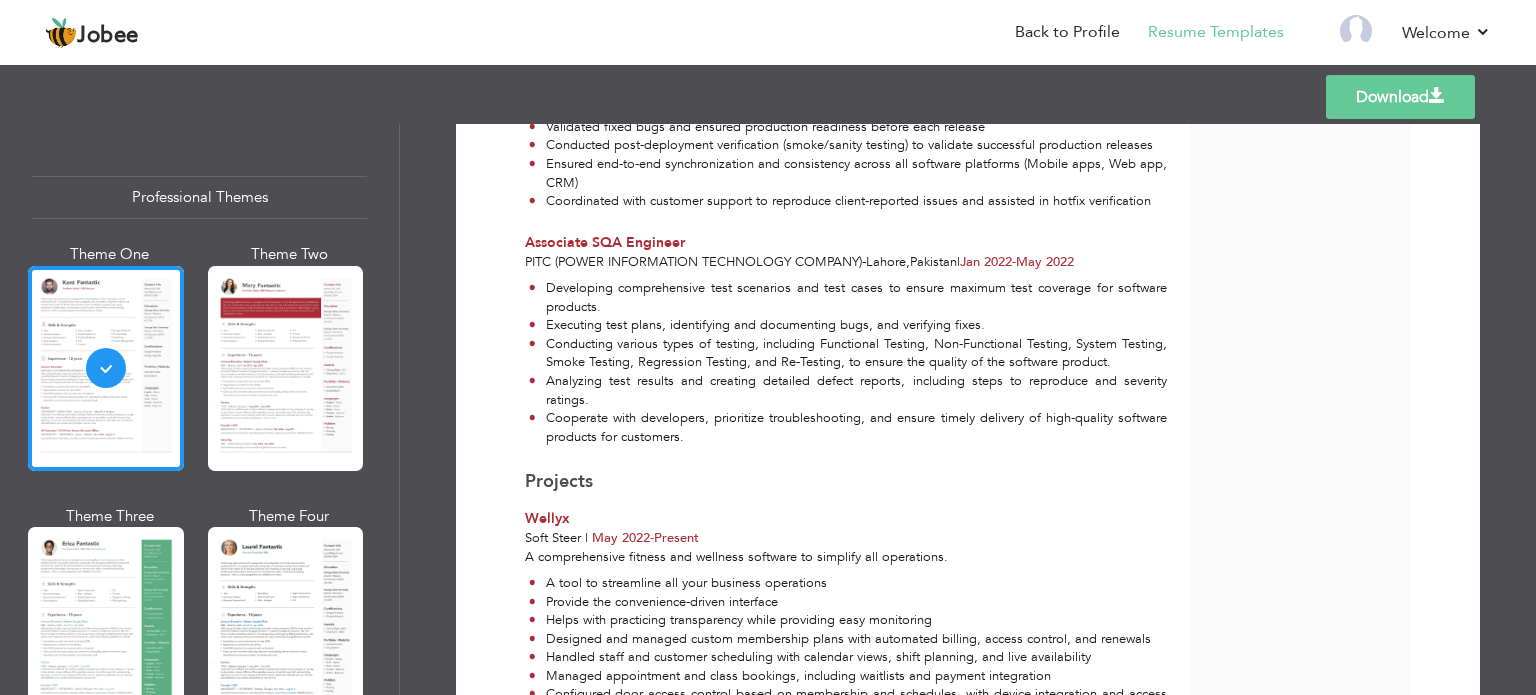 click on "Contact Info
[CITY]
[COUNTRY]
[EMAIL]
[PHONE]
Education
Foundation University
BCSE
([YEAR])
Awards" at bounding box center (1301, 243) 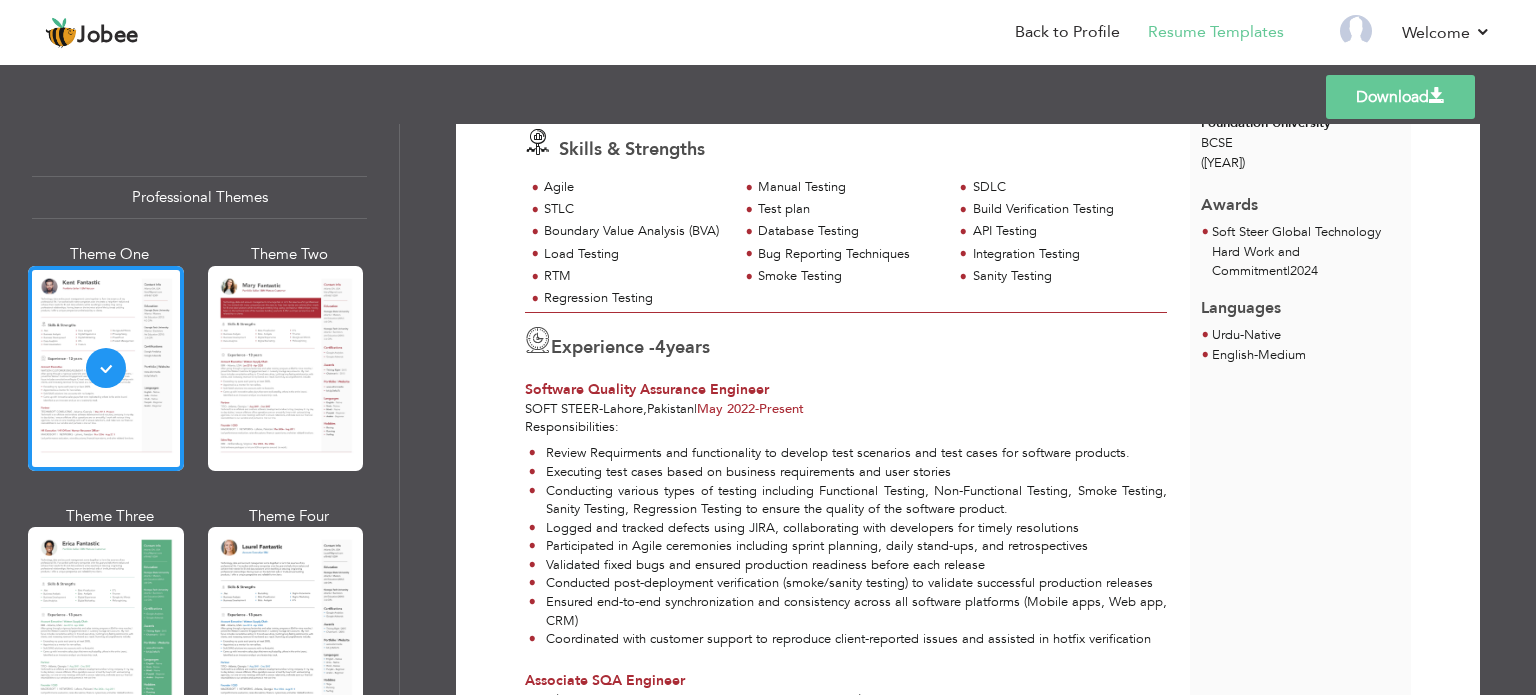 scroll, scrollTop: 0, scrollLeft: 0, axis: both 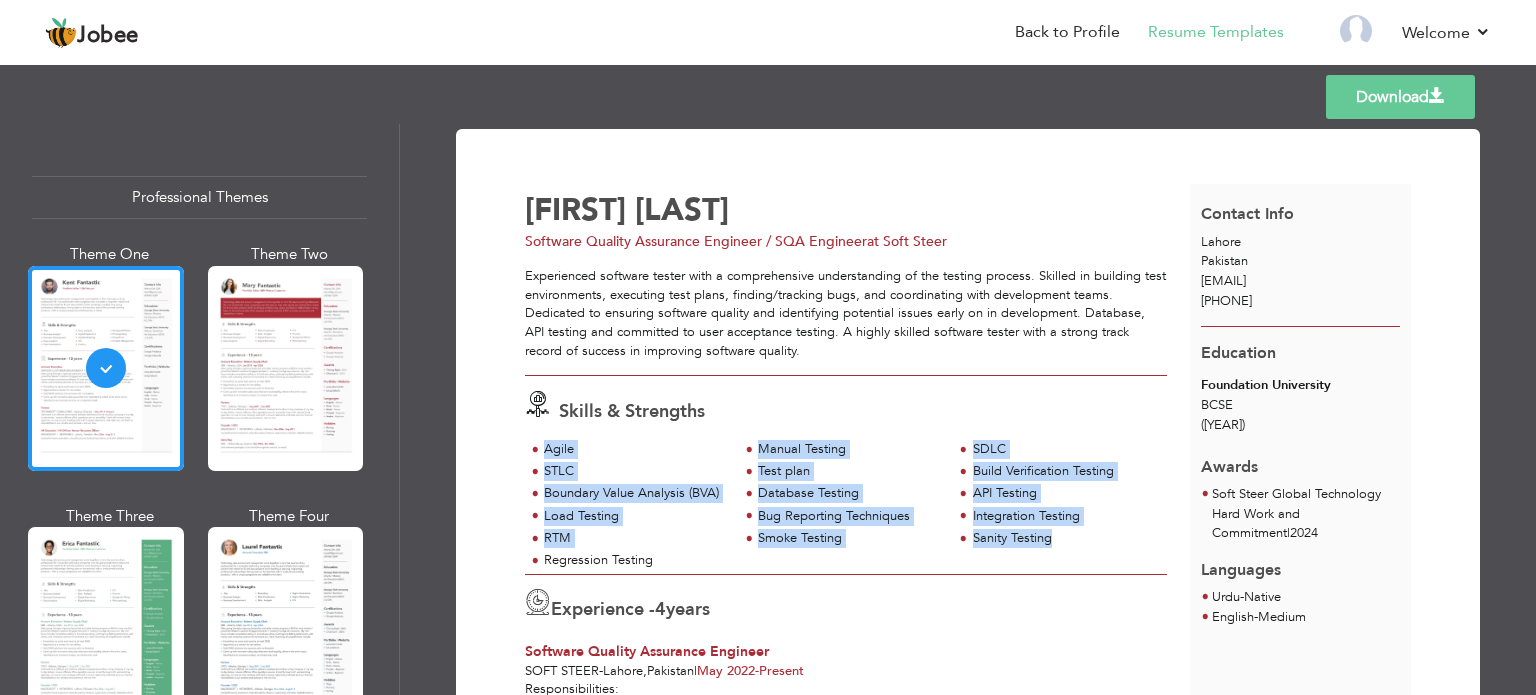 drag, startPoint x: 527, startPoint y: 442, endPoint x: 1061, endPoint y: 562, distance: 547.3171 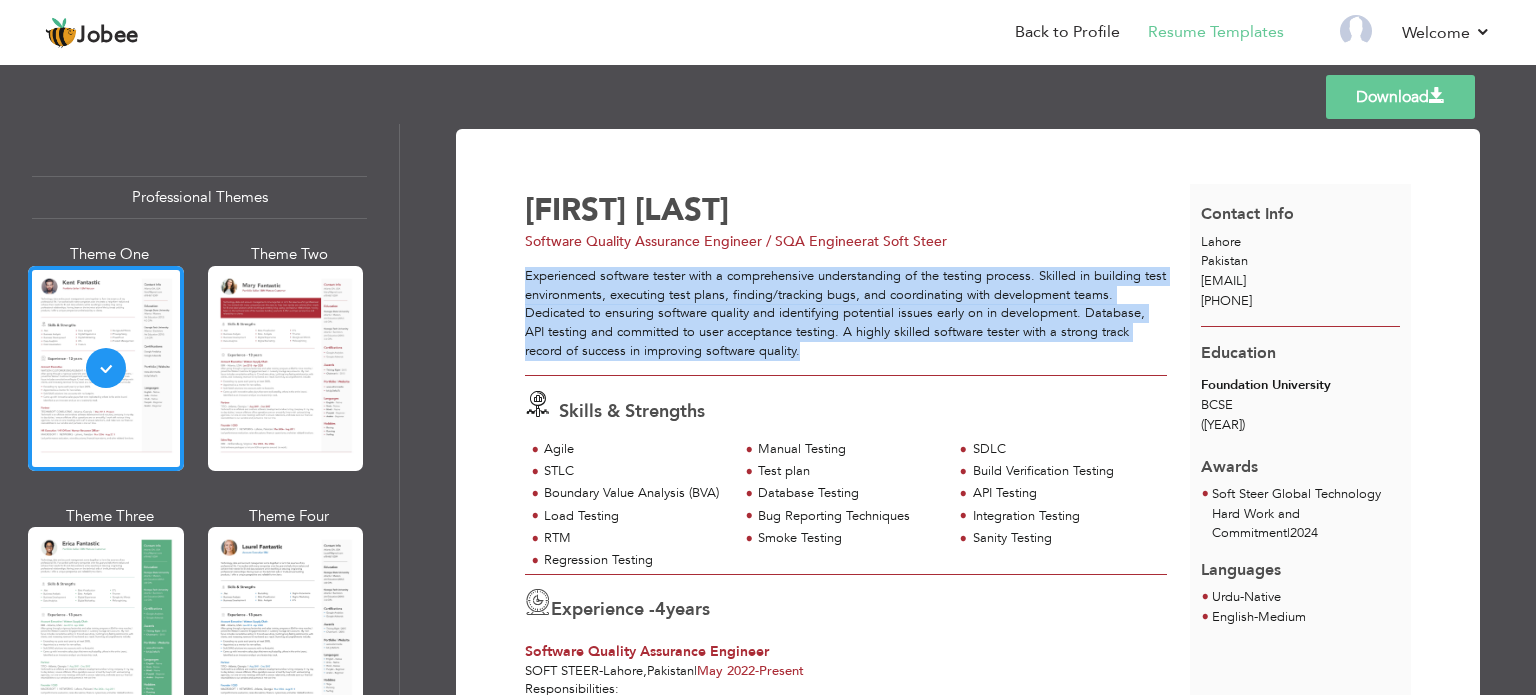 drag, startPoint x: 521, startPoint y: 278, endPoint x: 752, endPoint y: 355, distance: 243.49538 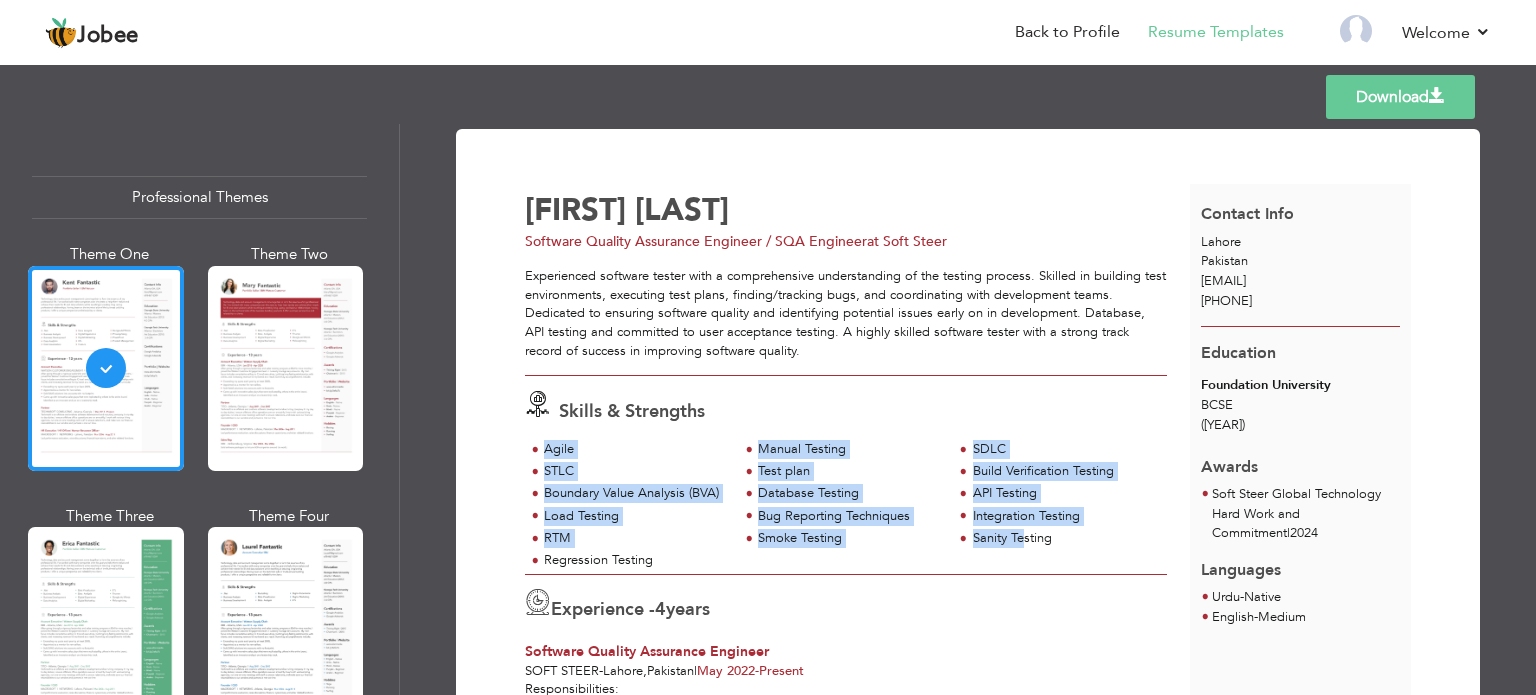 drag, startPoint x: 540, startPoint y: 445, endPoint x: 1020, endPoint y: 547, distance: 490.71783 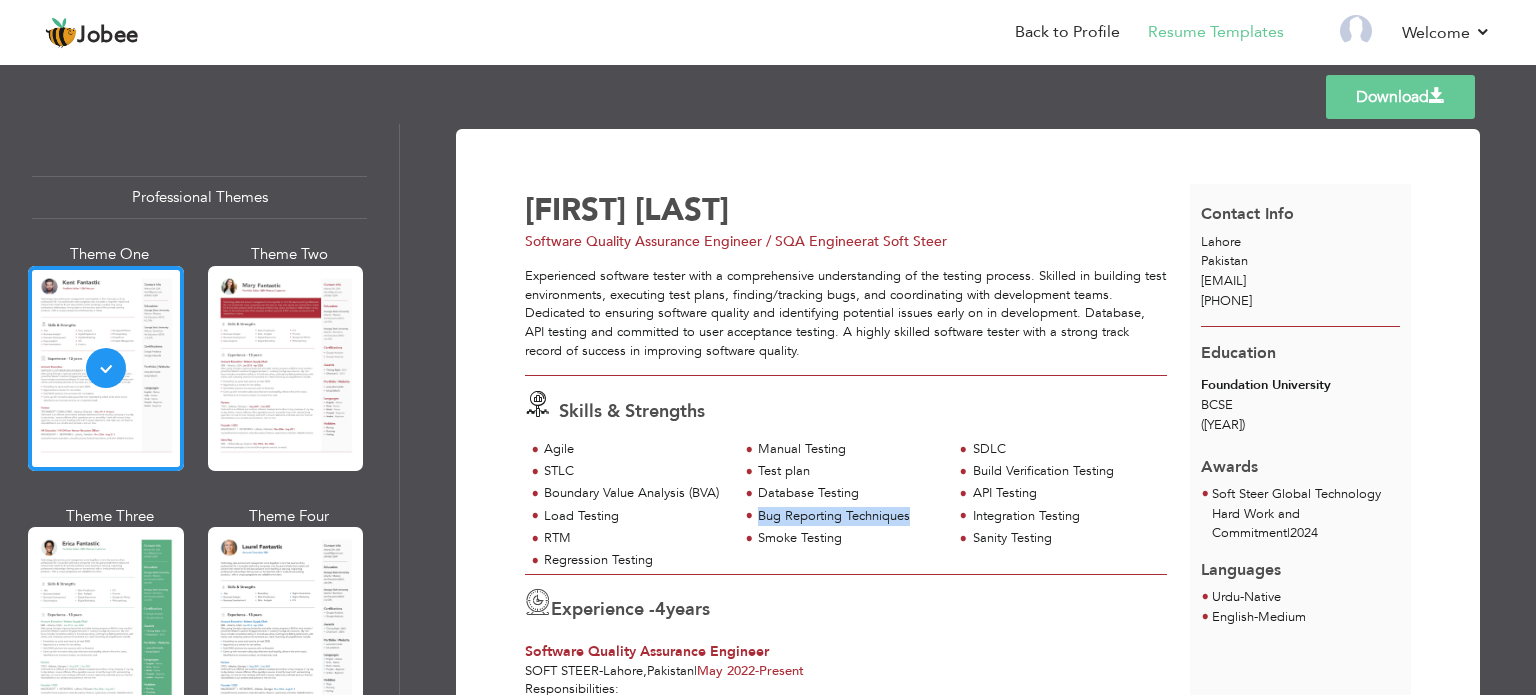 drag, startPoint x: 908, startPoint y: 516, endPoint x: 756, endPoint y: 513, distance: 152.0296 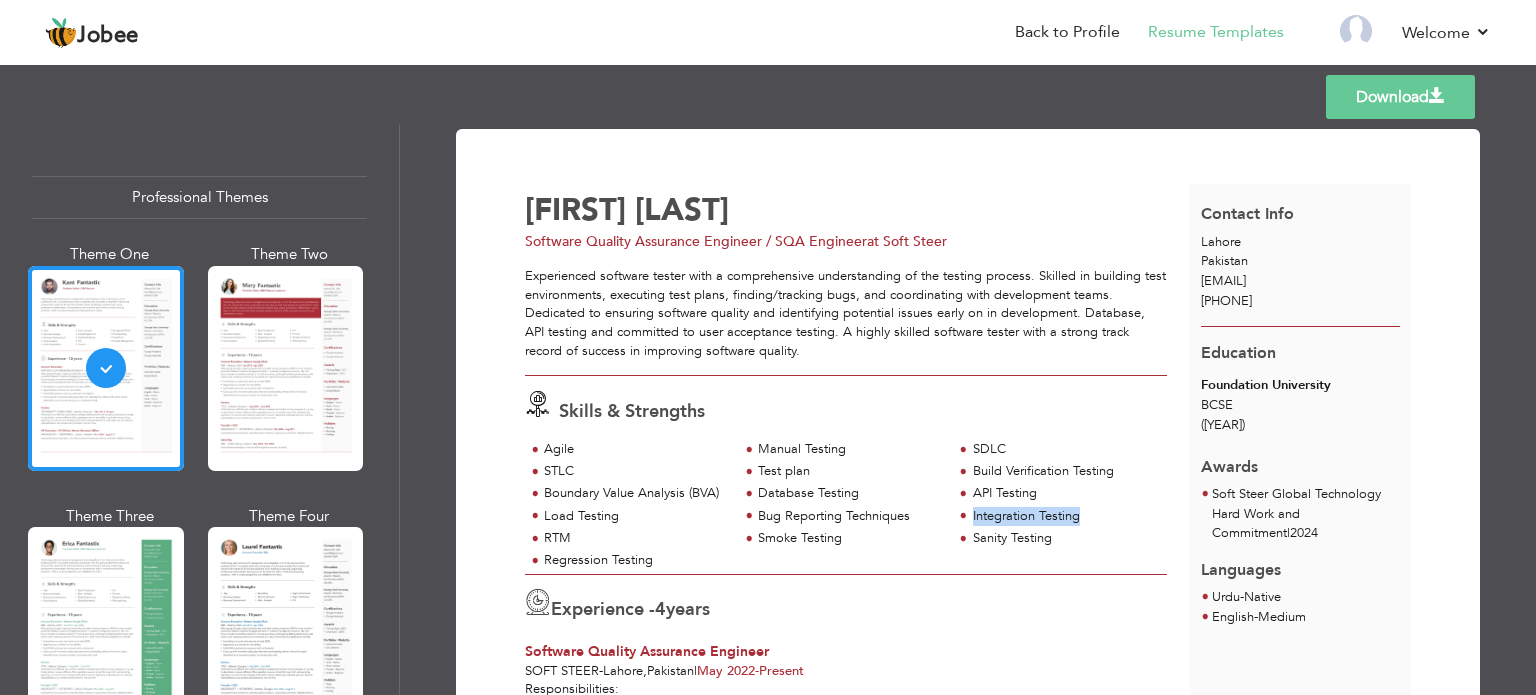 drag, startPoint x: 1079, startPoint y: 516, endPoint x: 970, endPoint y: 523, distance: 109.22454 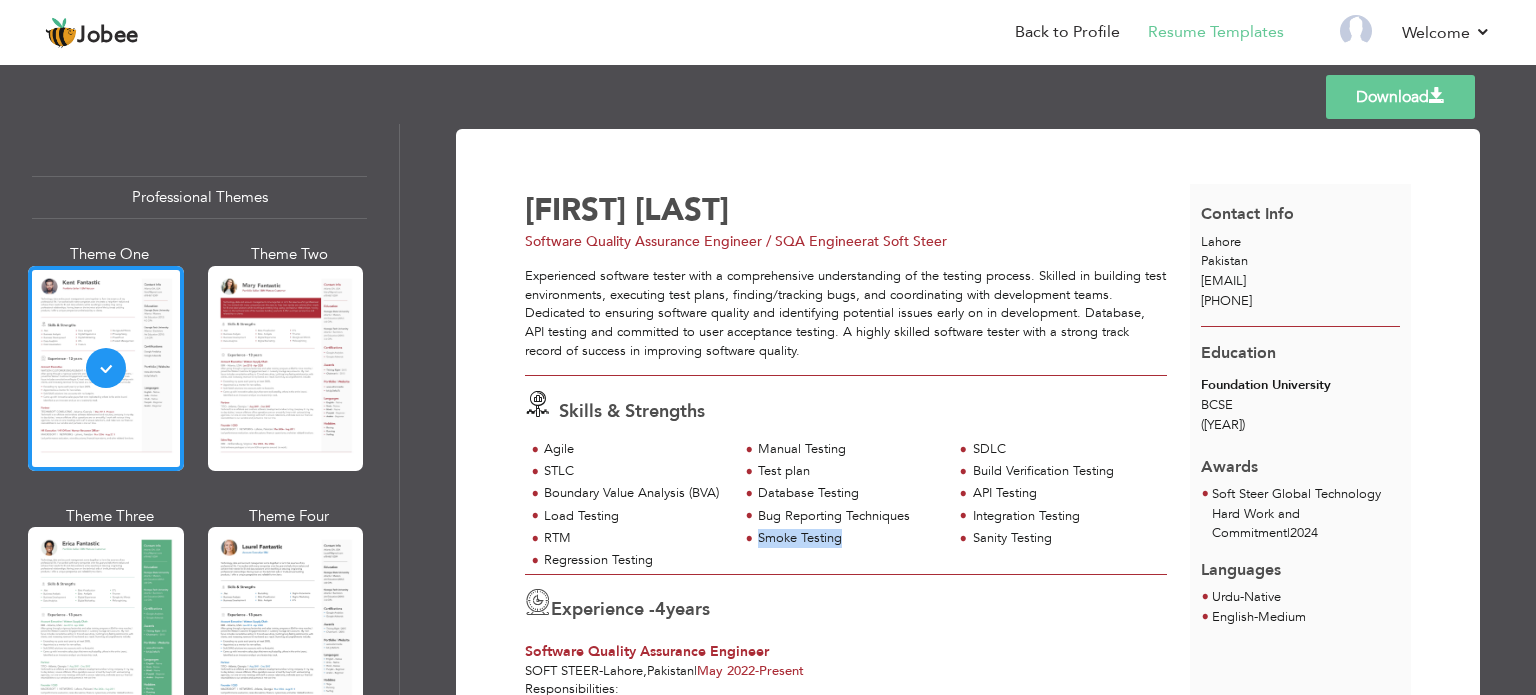 drag, startPoint x: 840, startPoint y: 539, endPoint x: 756, endPoint y: 539, distance: 84 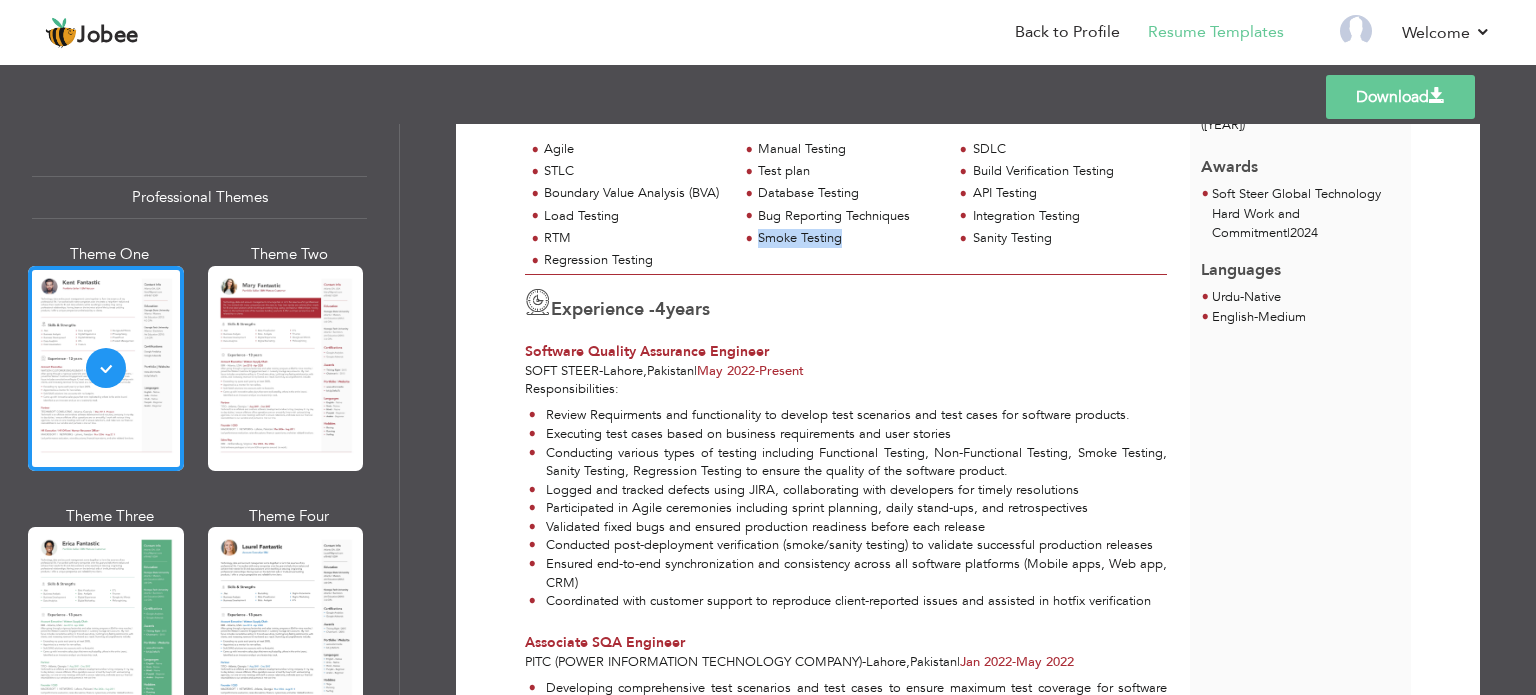 scroll, scrollTop: 400, scrollLeft: 0, axis: vertical 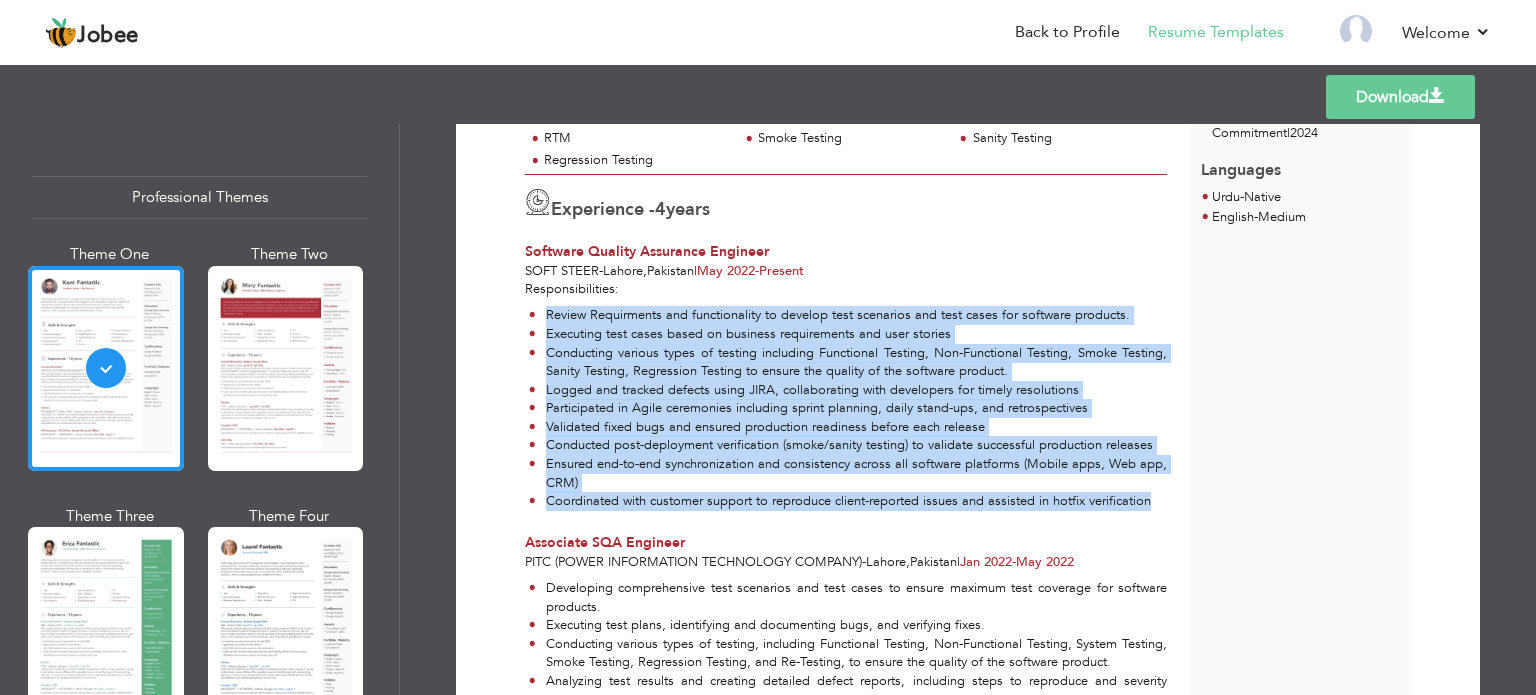 drag, startPoint x: 544, startPoint y: 311, endPoint x: 1151, endPoint y: 510, distance: 638.7879 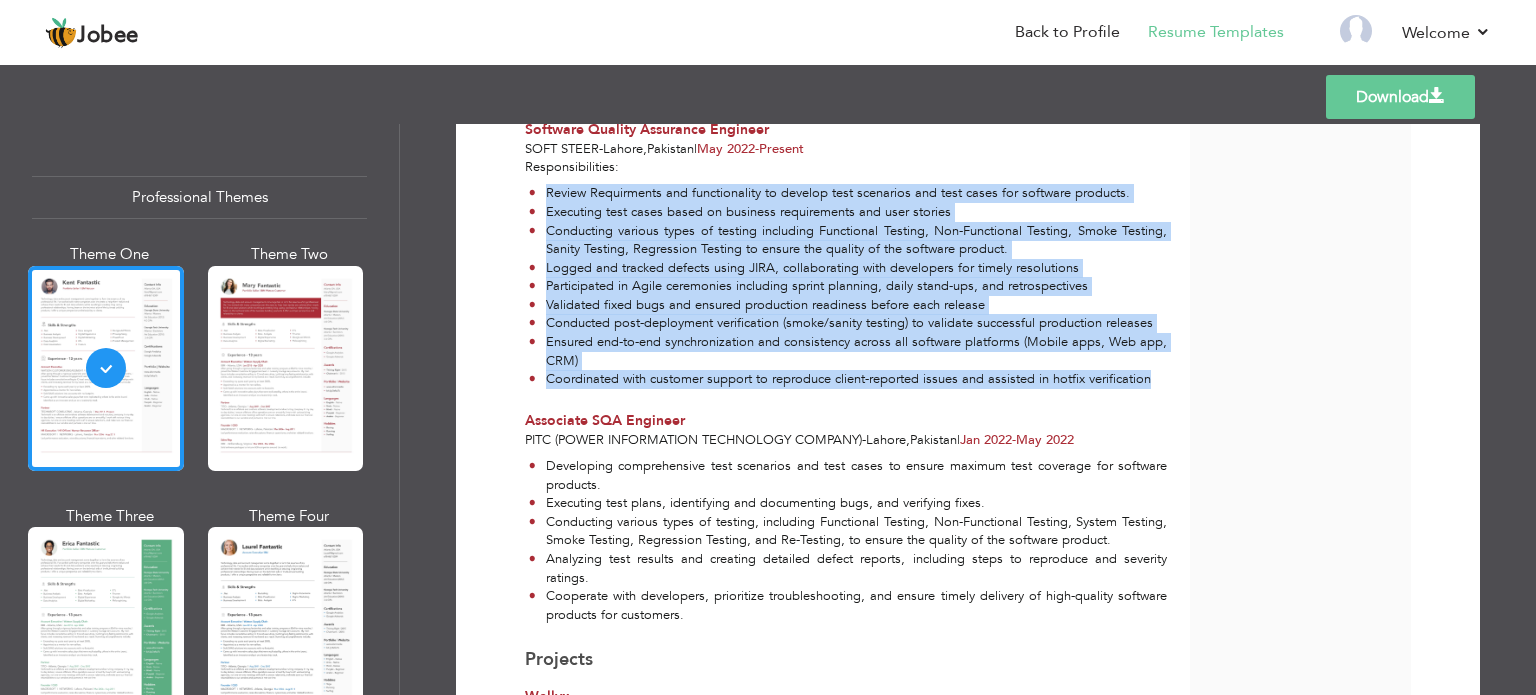 scroll, scrollTop: 600, scrollLeft: 0, axis: vertical 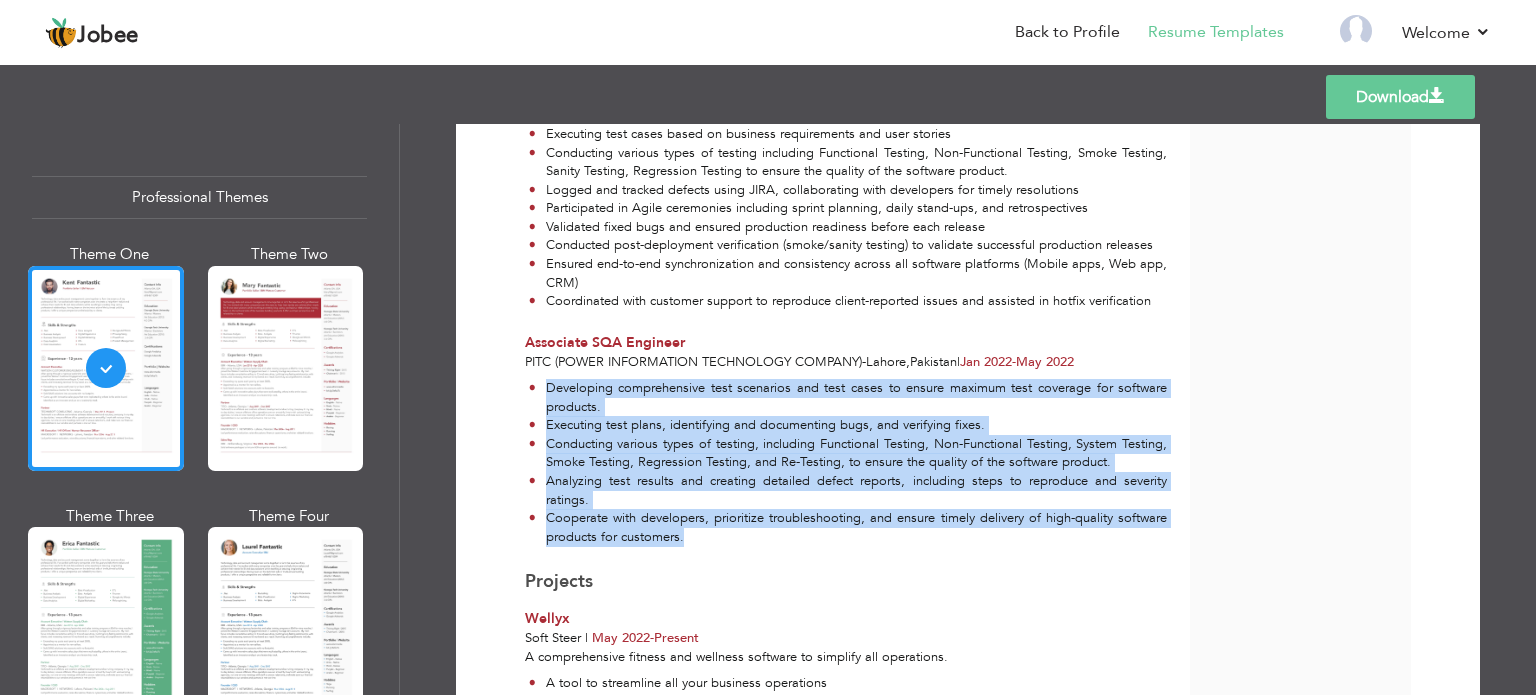 drag, startPoint x: 544, startPoint y: 384, endPoint x: 678, endPoint y: 545, distance: 209.46837 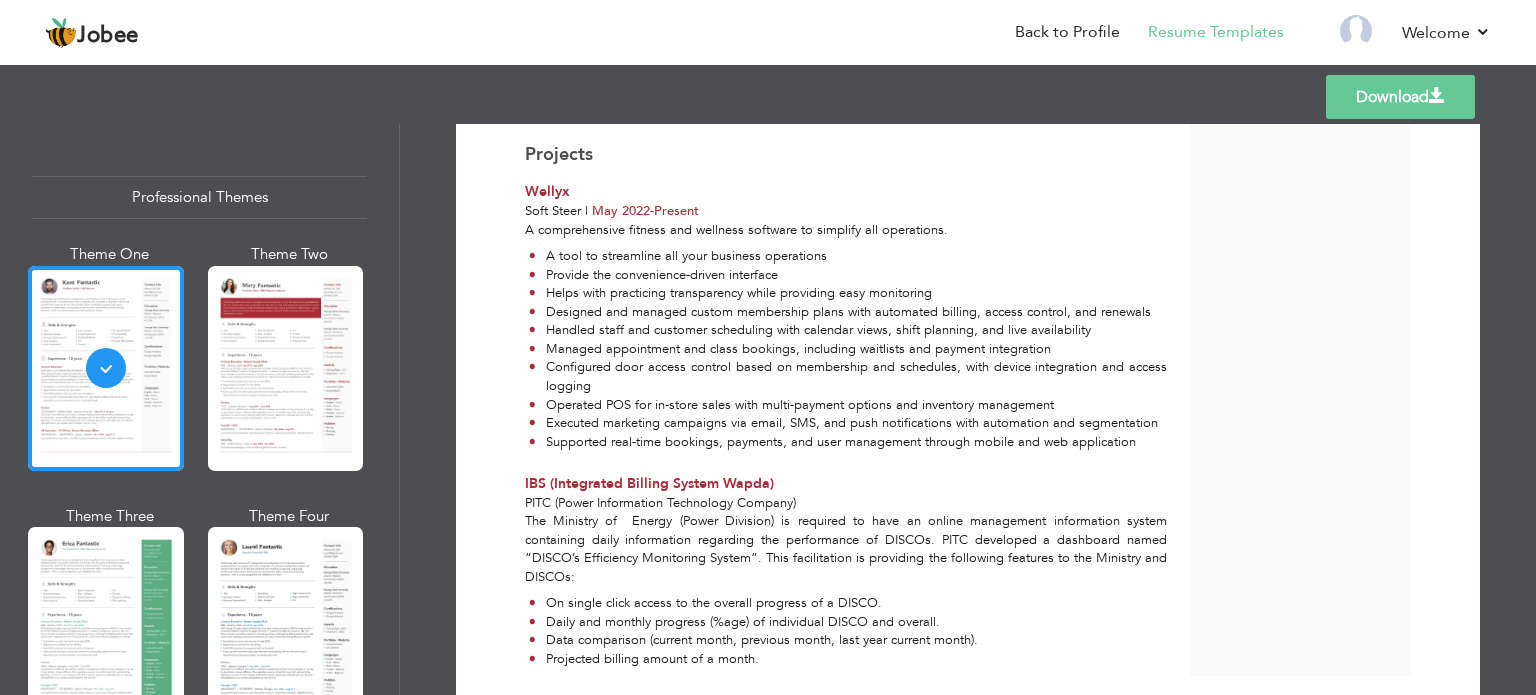 scroll, scrollTop: 1000, scrollLeft: 0, axis: vertical 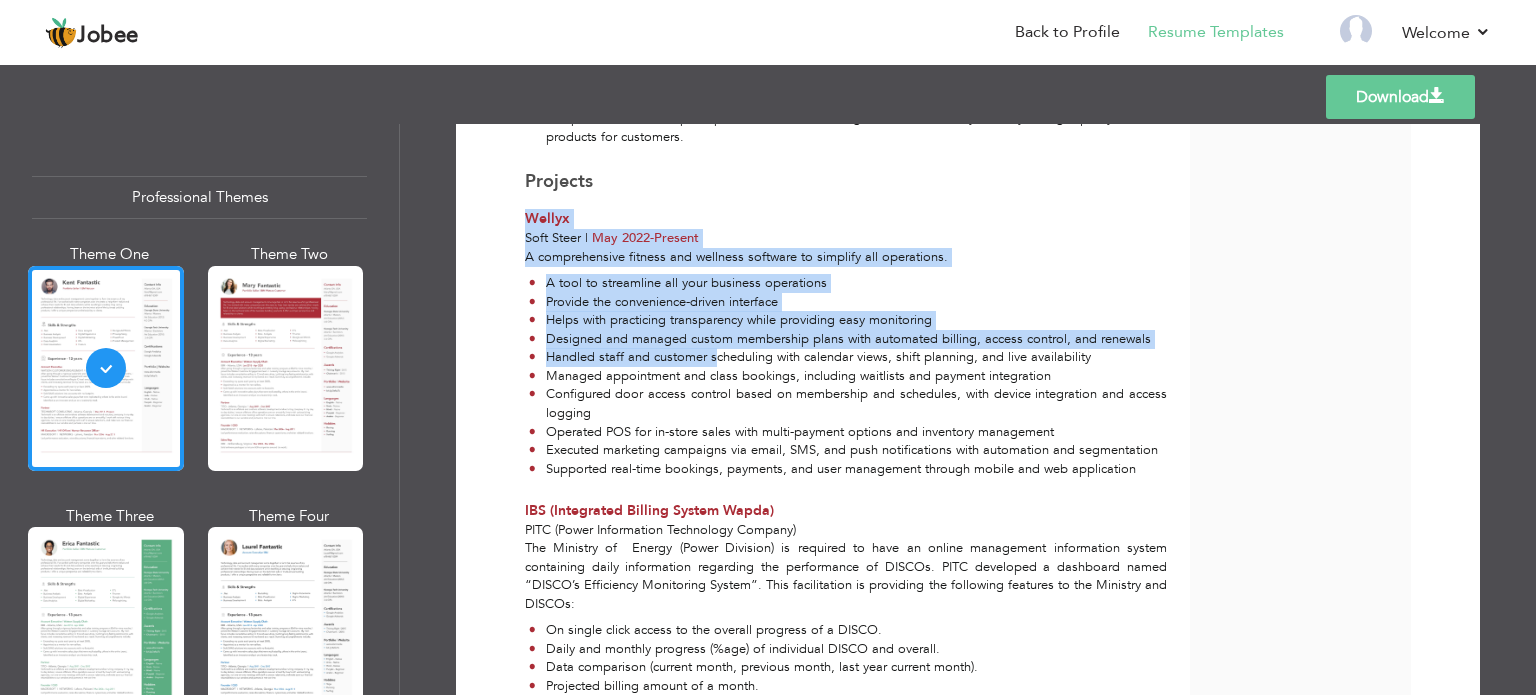 drag, startPoint x: 516, startPoint y: 208, endPoint x: 713, endPoint y: 359, distance: 248.21362 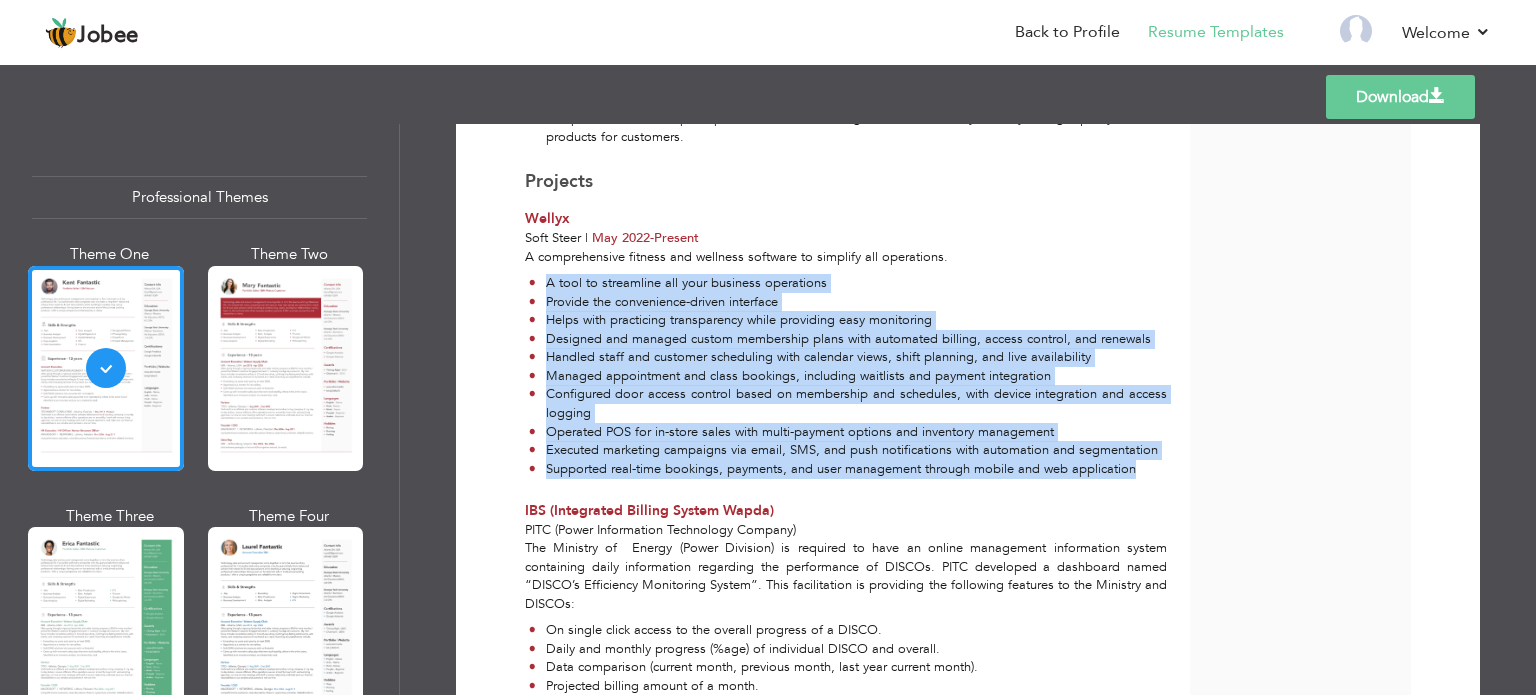drag, startPoint x: 544, startPoint y: 275, endPoint x: 1131, endPoint y: 467, distance: 617.6026 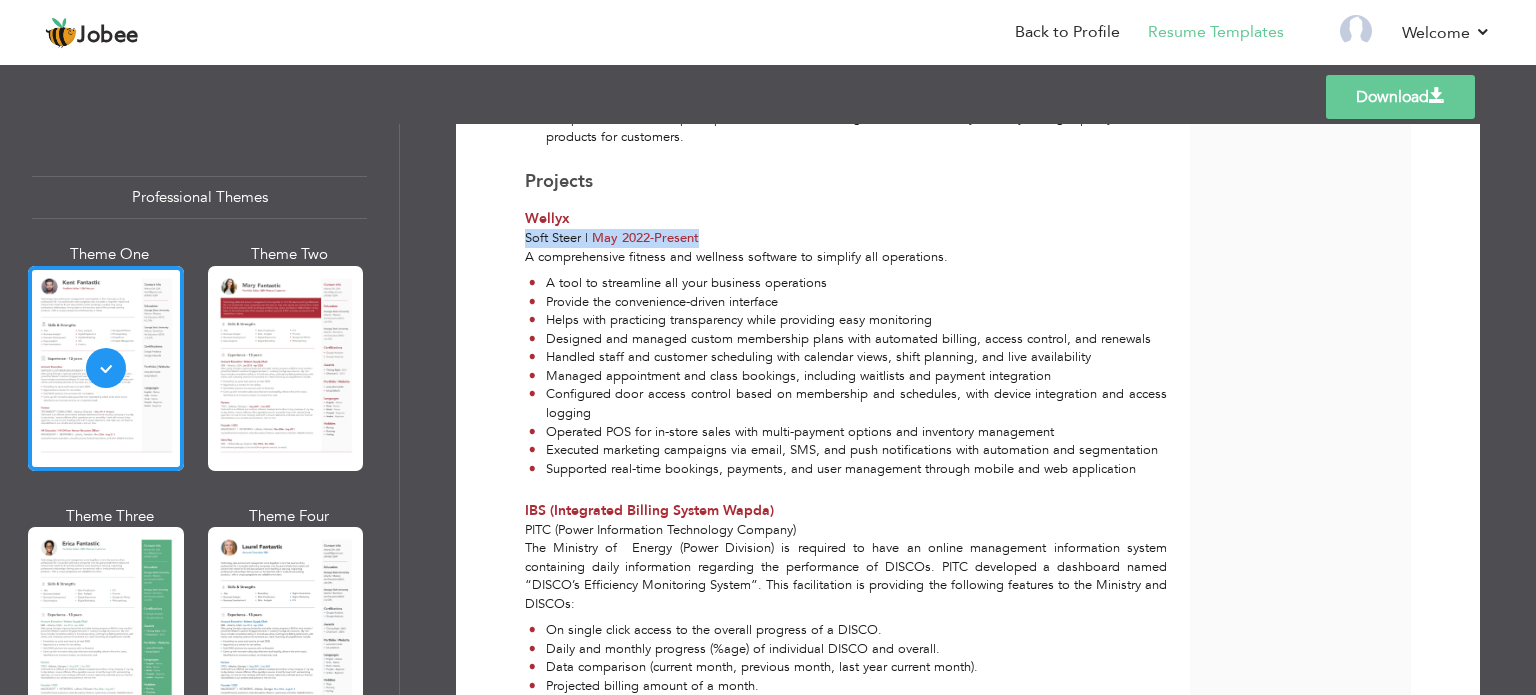 drag, startPoint x: 522, startPoint y: 235, endPoint x: 710, endPoint y: 236, distance: 188.00266 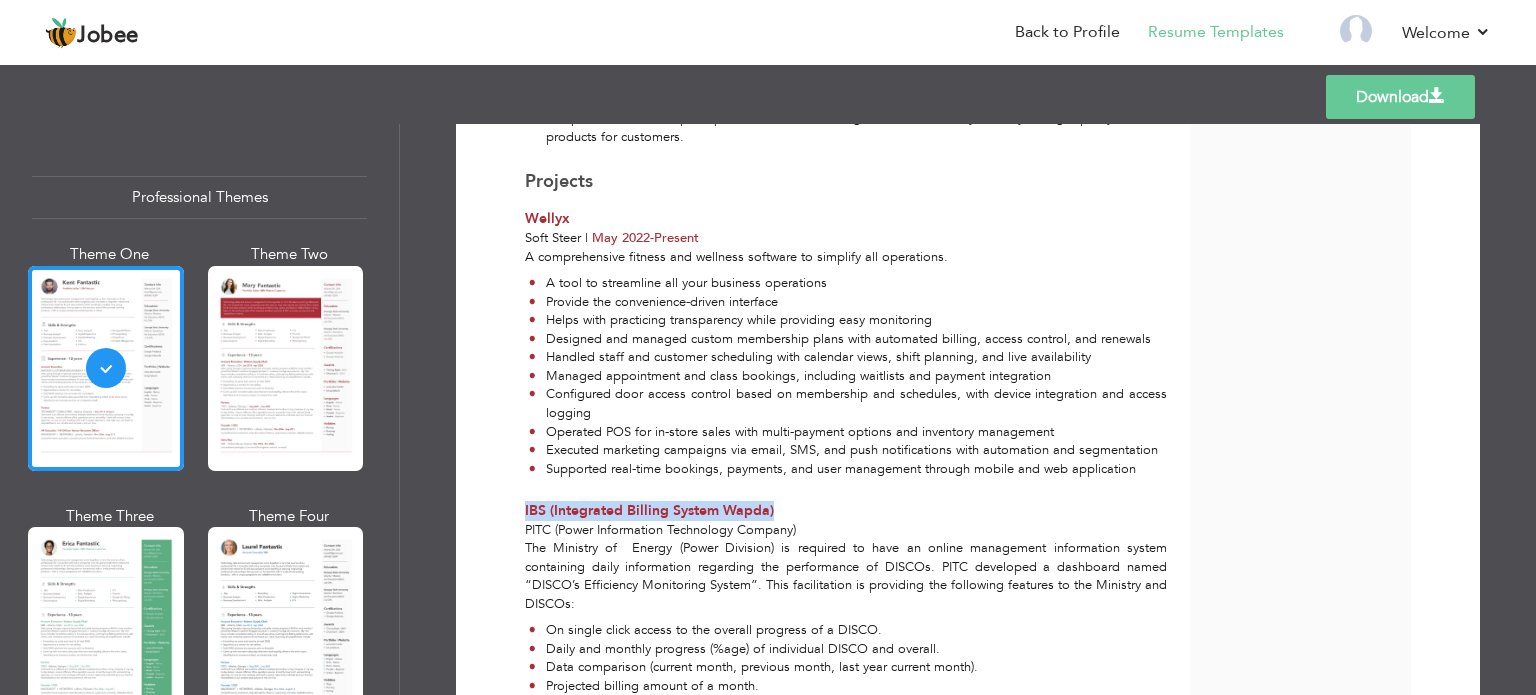 drag, startPoint x: 778, startPoint y: 509, endPoint x: 520, endPoint y: 503, distance: 258.06976 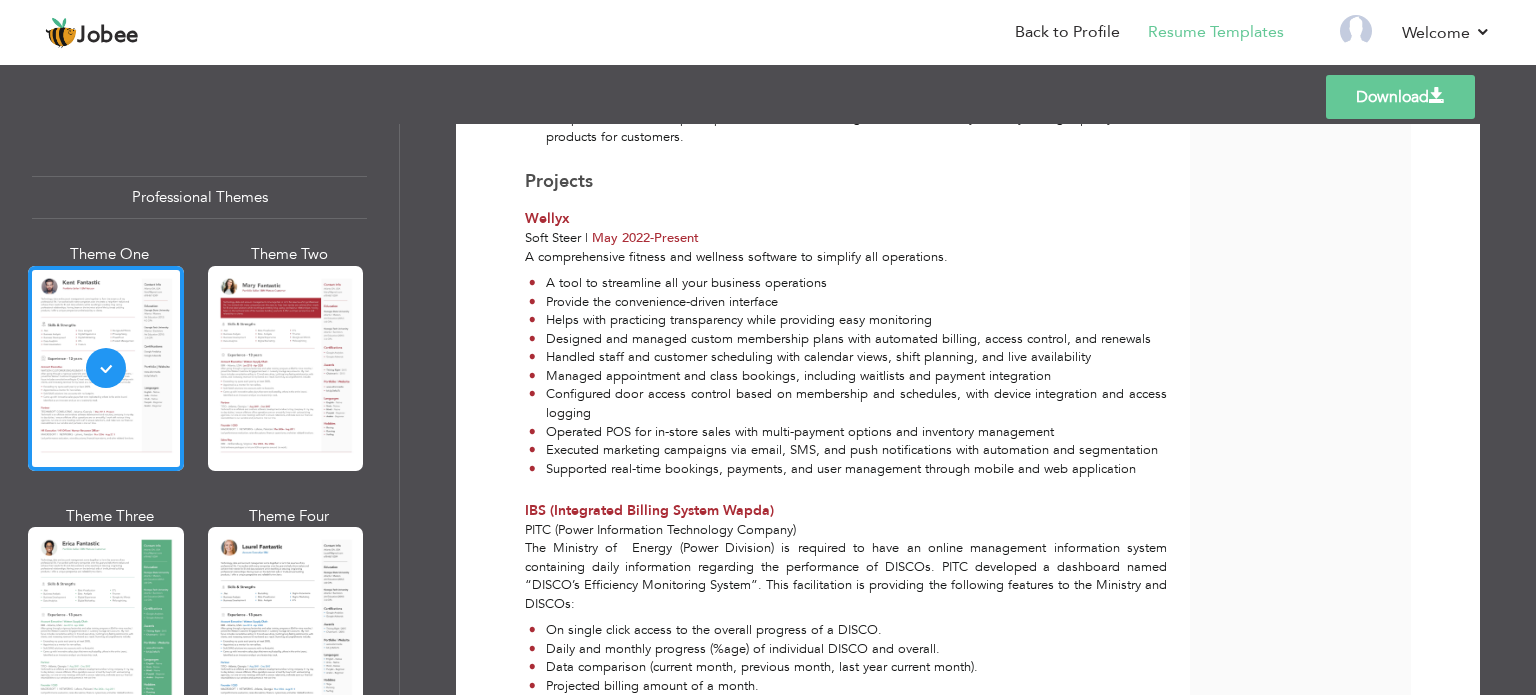 click on "PITC (Power information Technology Company)" at bounding box center (660, 530) 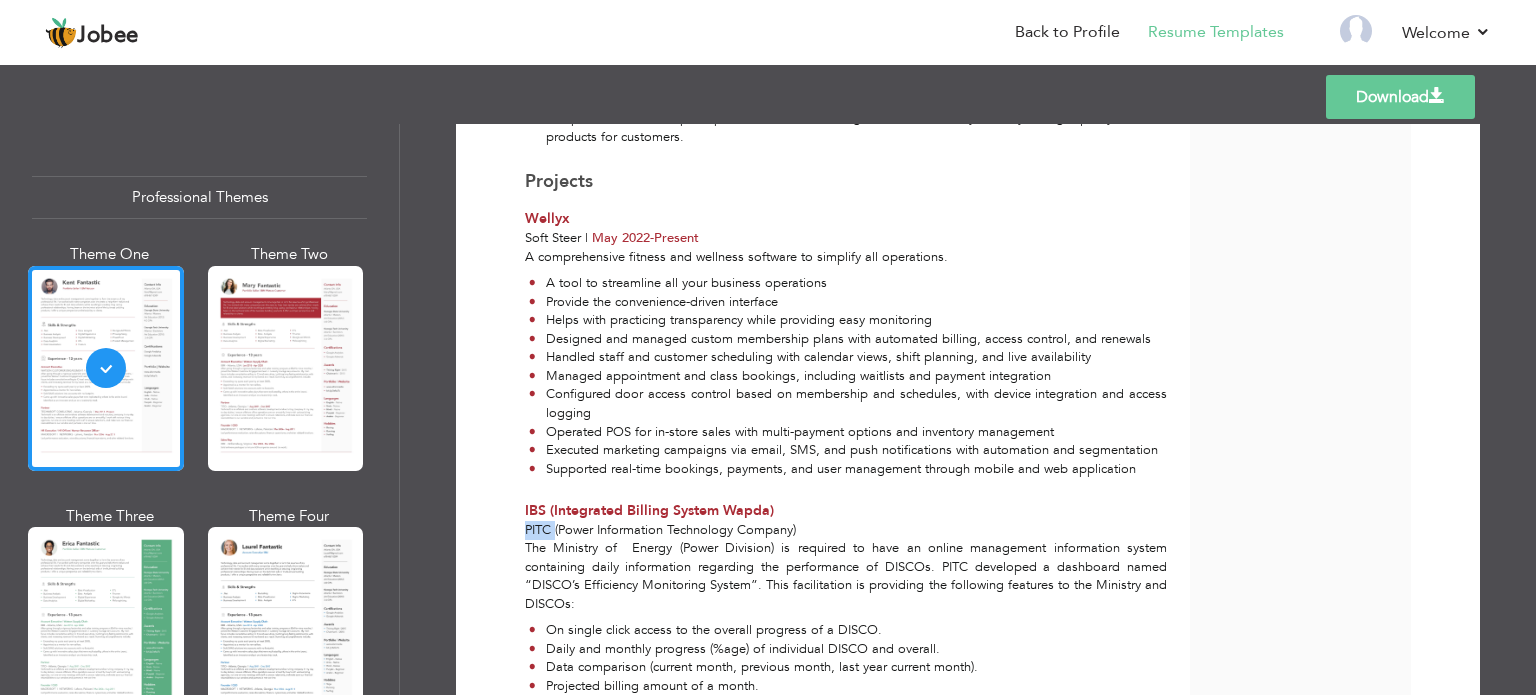 click on "PITC (Power information Technology Company)" at bounding box center [660, 530] 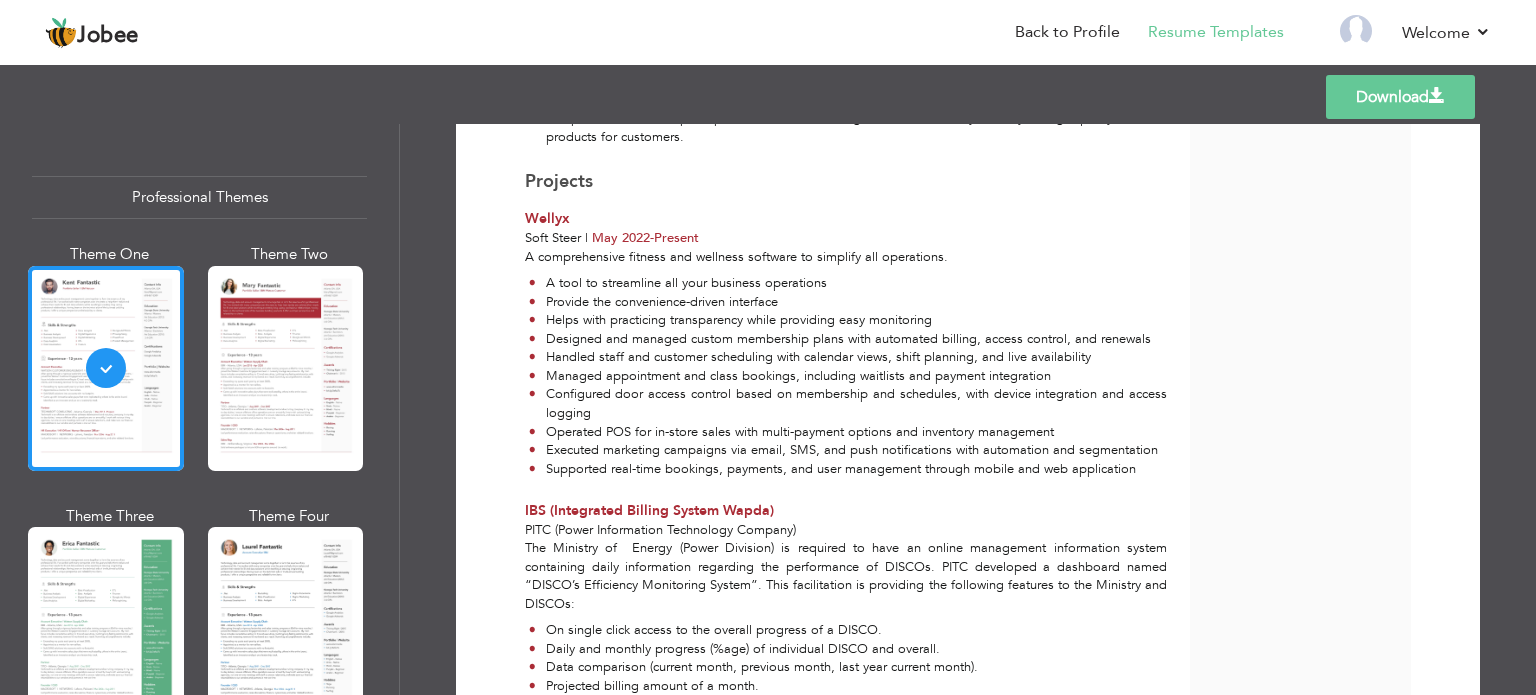 click on "PITC (Power information Technology Company)" at bounding box center [846, 530] 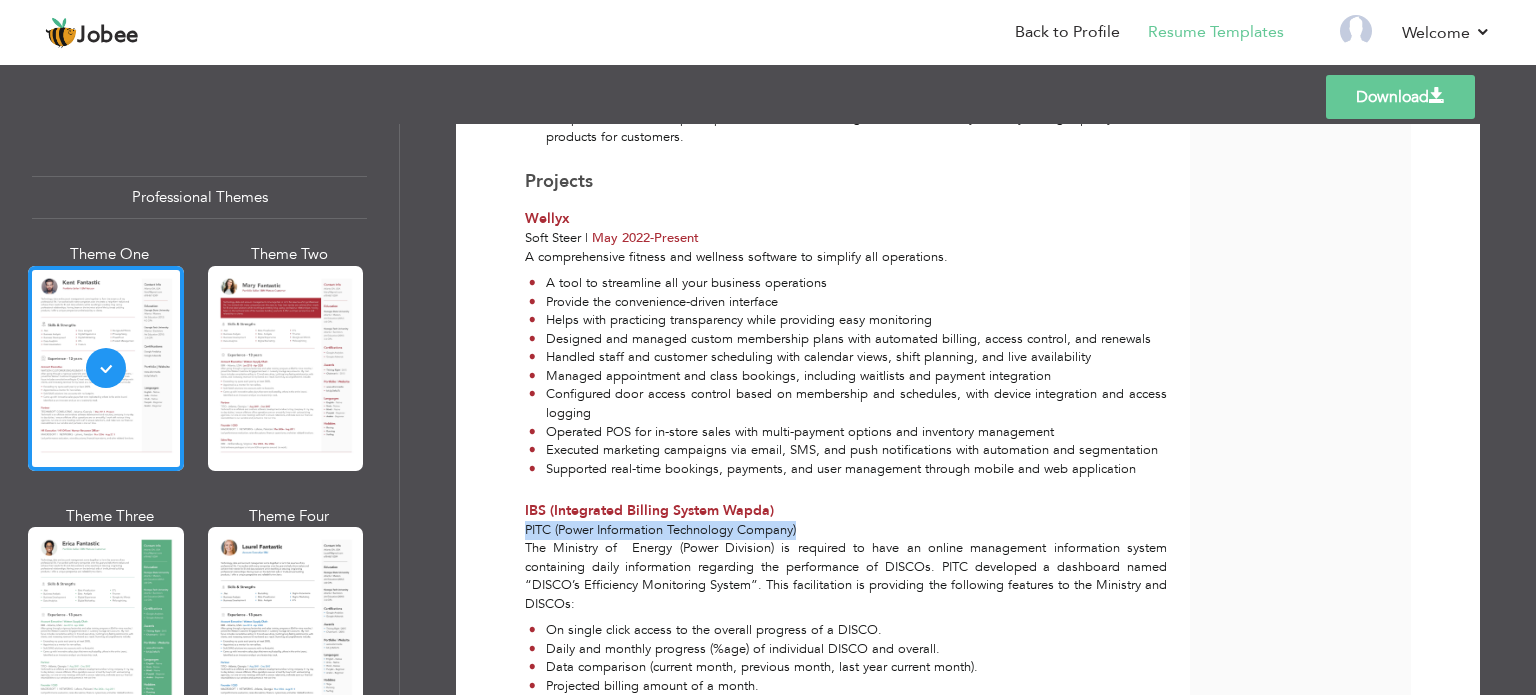 drag, startPoint x: 810, startPoint y: 525, endPoint x: 524, endPoint y: 519, distance: 286.06293 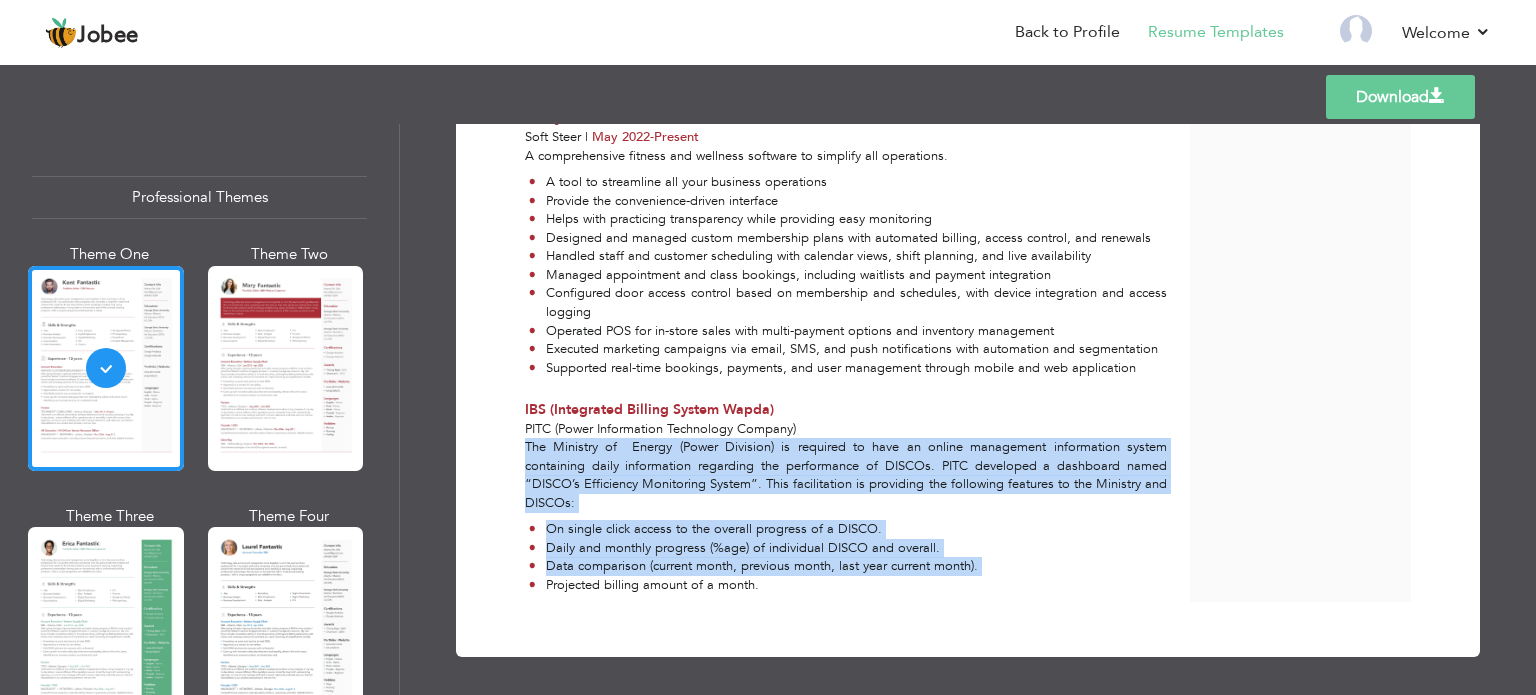 drag, startPoint x: 769, startPoint y: 583, endPoint x: 523, endPoint y: 451, distance: 279.17737 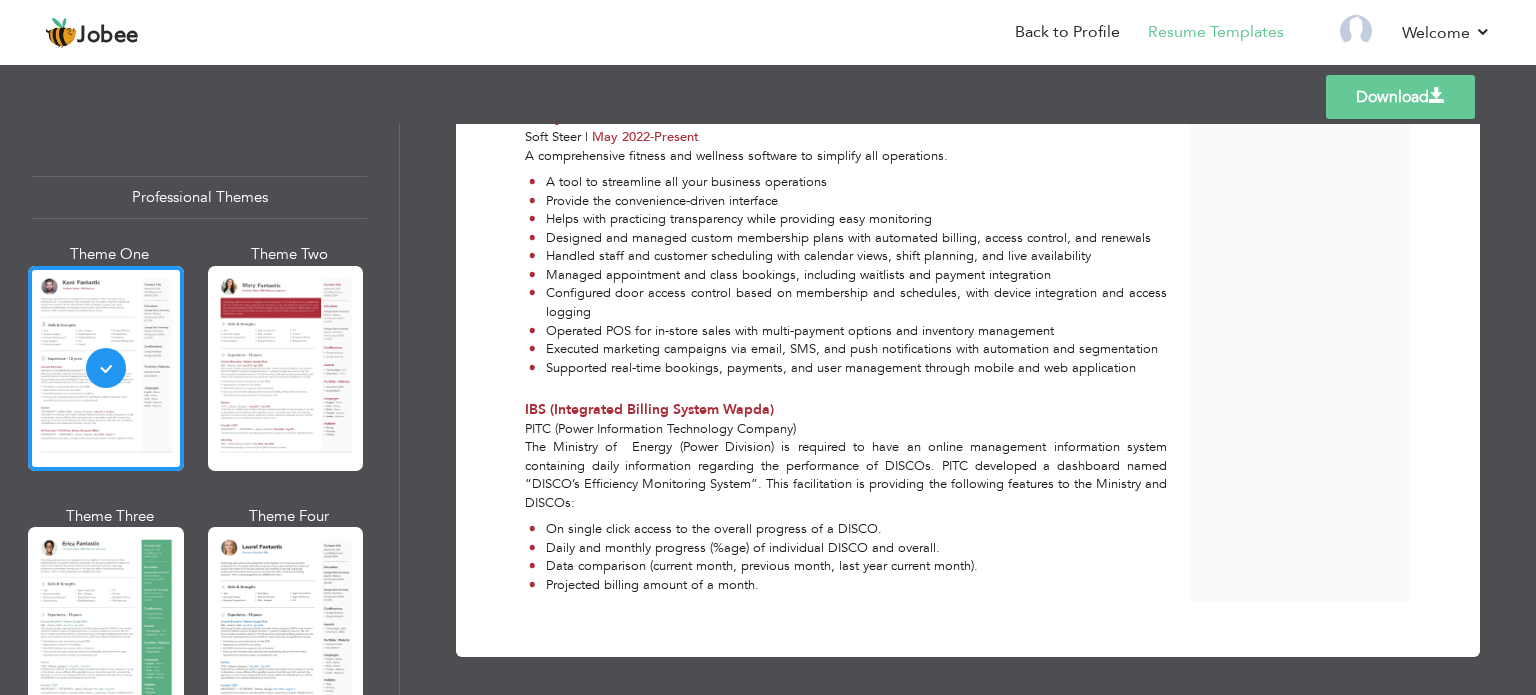click on "Download
[FIRST] [LAST]
Software Quality Assurance Engineer / SQA Engineer  at Soft Steer
Skills & Strengths" at bounding box center [968, -158] 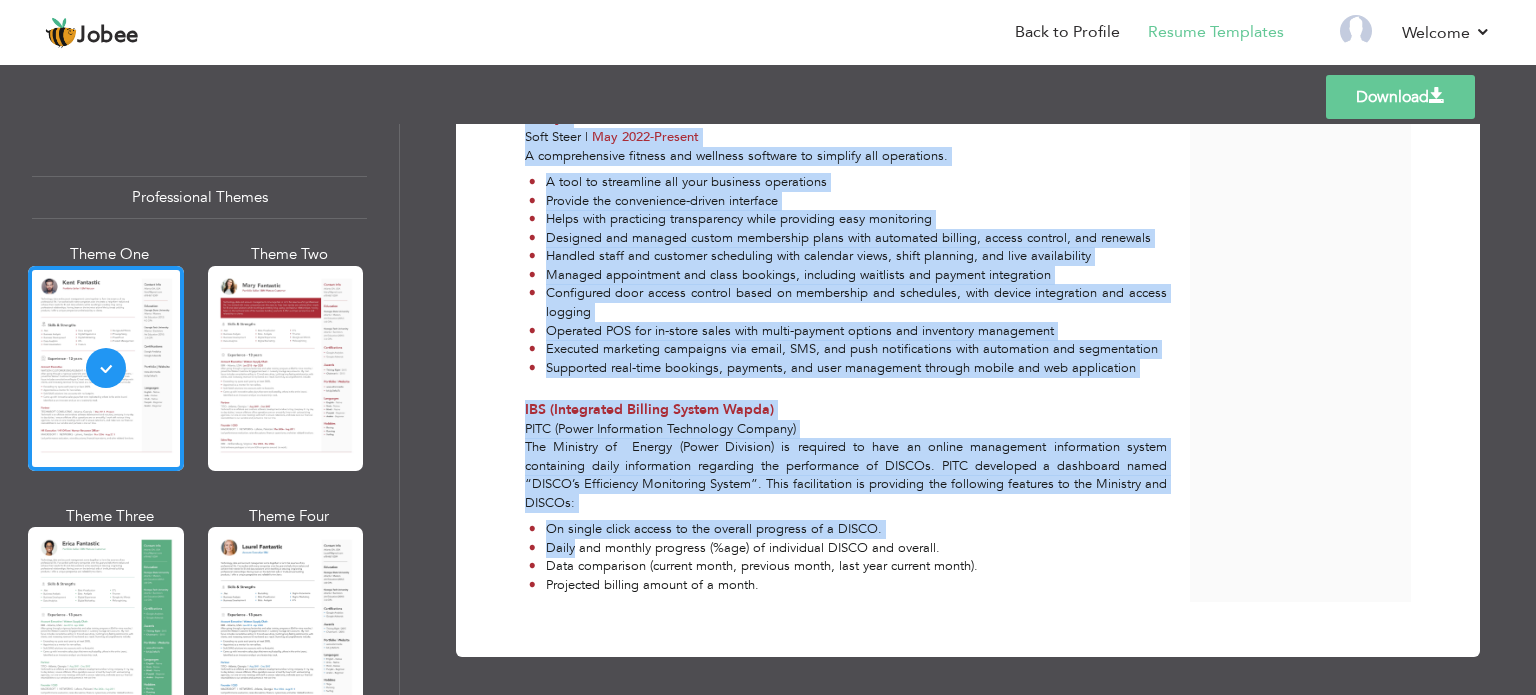 drag, startPoint x: 796, startPoint y: 614, endPoint x: 550, endPoint y: 543, distance: 256.04102 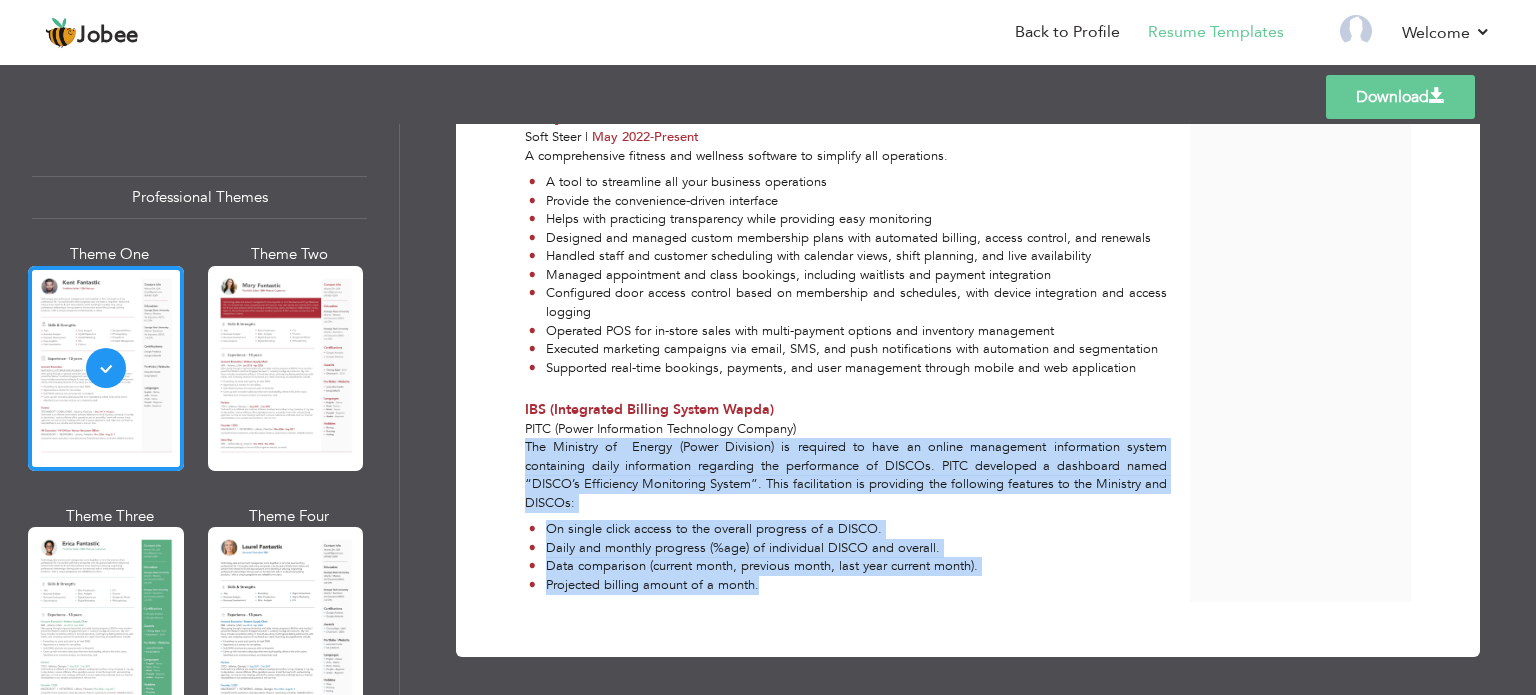 drag, startPoint x: 522, startPoint y: 446, endPoint x: 754, endPoint y: 583, distance: 269.43088 